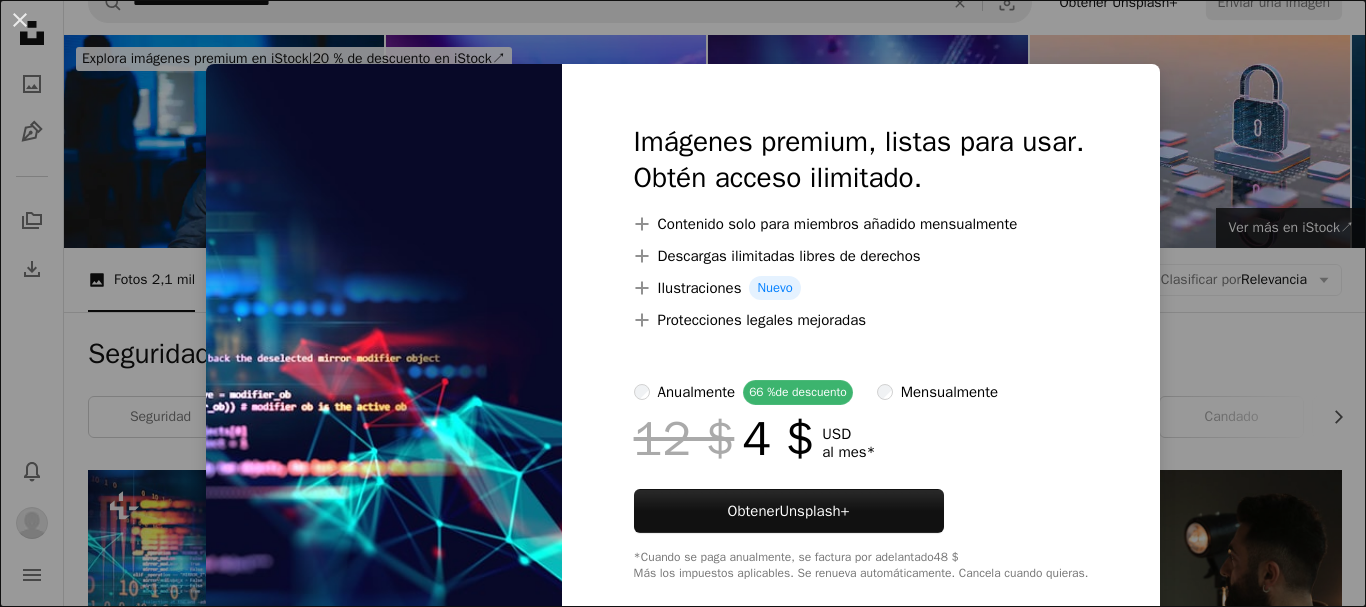 scroll, scrollTop: 67, scrollLeft: 0, axis: vertical 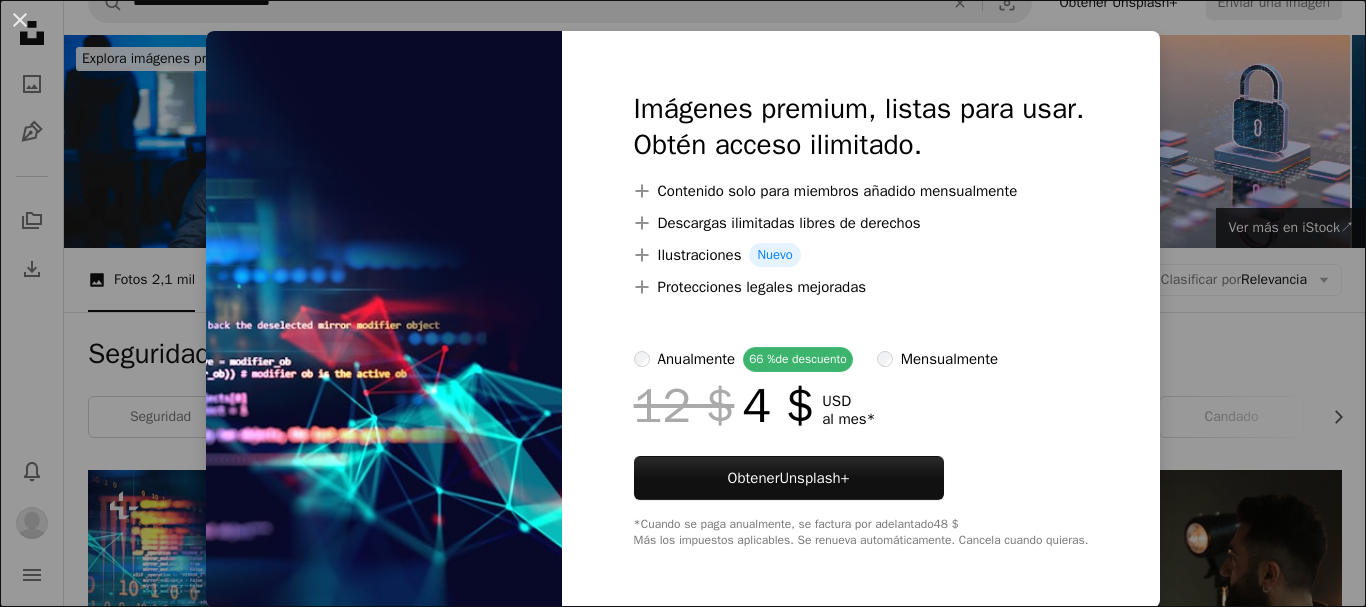 click on "An X shape Imágenes premium, listas para usar. Obtén acceso ilimitado. A plus sign Contenido solo para miembros añadido mensualmente A plus sign Descargas ilimitadas libres de derechos A plus sign Ilustraciones  Nuevo A plus sign Protecciones legales mejoradas anualmente 66 %  de descuento mensualmente 12 $   4 $ USD al mes * Obtener  Unsplash+ *Cuando se paga anualmente, se factura por adelantado  48 $ Más los impuestos aplicables. Se renueva automáticamente. Cancela cuando quieras." at bounding box center (683, 303) 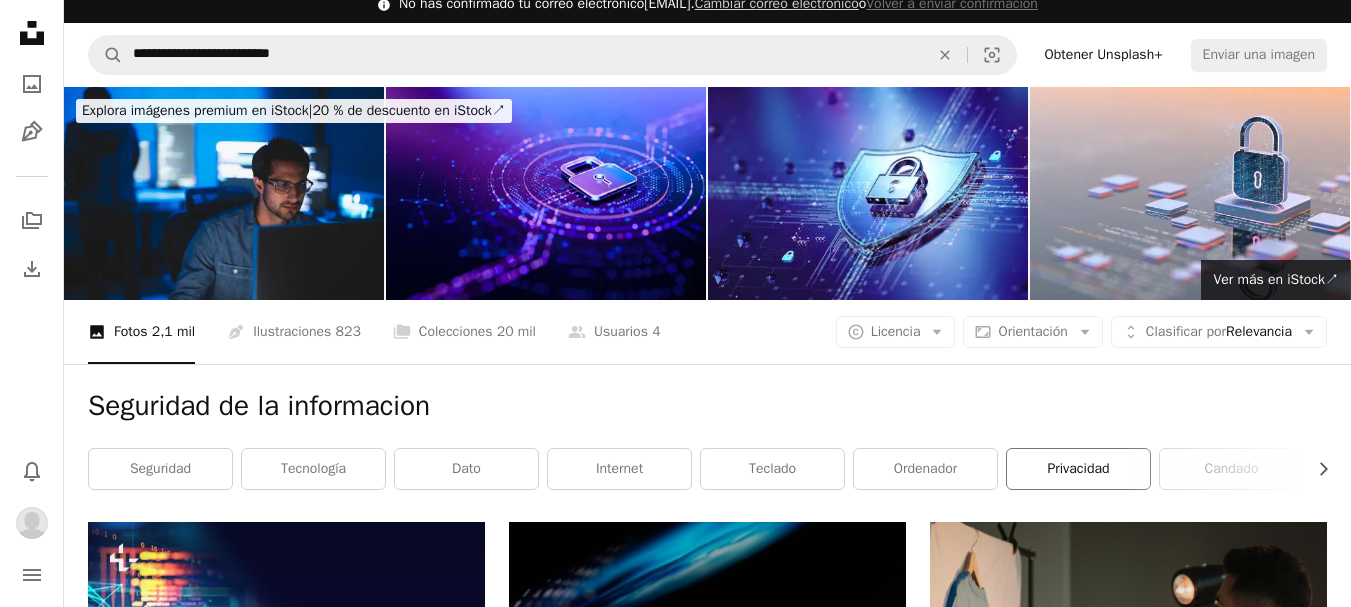 scroll, scrollTop: 0, scrollLeft: 0, axis: both 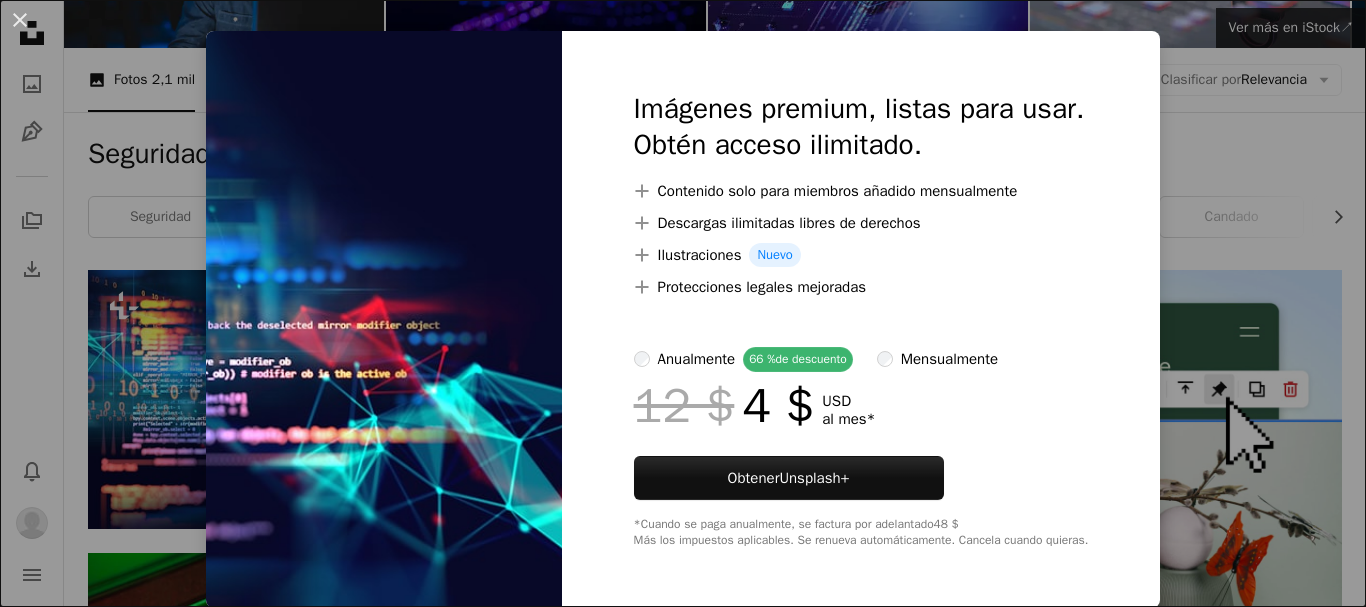 click on "An X shape Imágenes premium, listas para usar. Obtén acceso ilimitado. A plus sign Contenido solo para miembros añadido mensualmente A plus sign Descargas ilimitadas libres de derechos A plus sign Ilustraciones  Nuevo A plus sign Protecciones legales mejoradas anualmente 66 %  de descuento mensualmente 12 $   4 $ USD al mes * Obtener  Unsplash+ *Cuando se paga anualmente, se factura por adelantado  48 $ Más los impuestos aplicables. Se renueva automáticamente. Cancela cuando quieras." at bounding box center (683, 303) 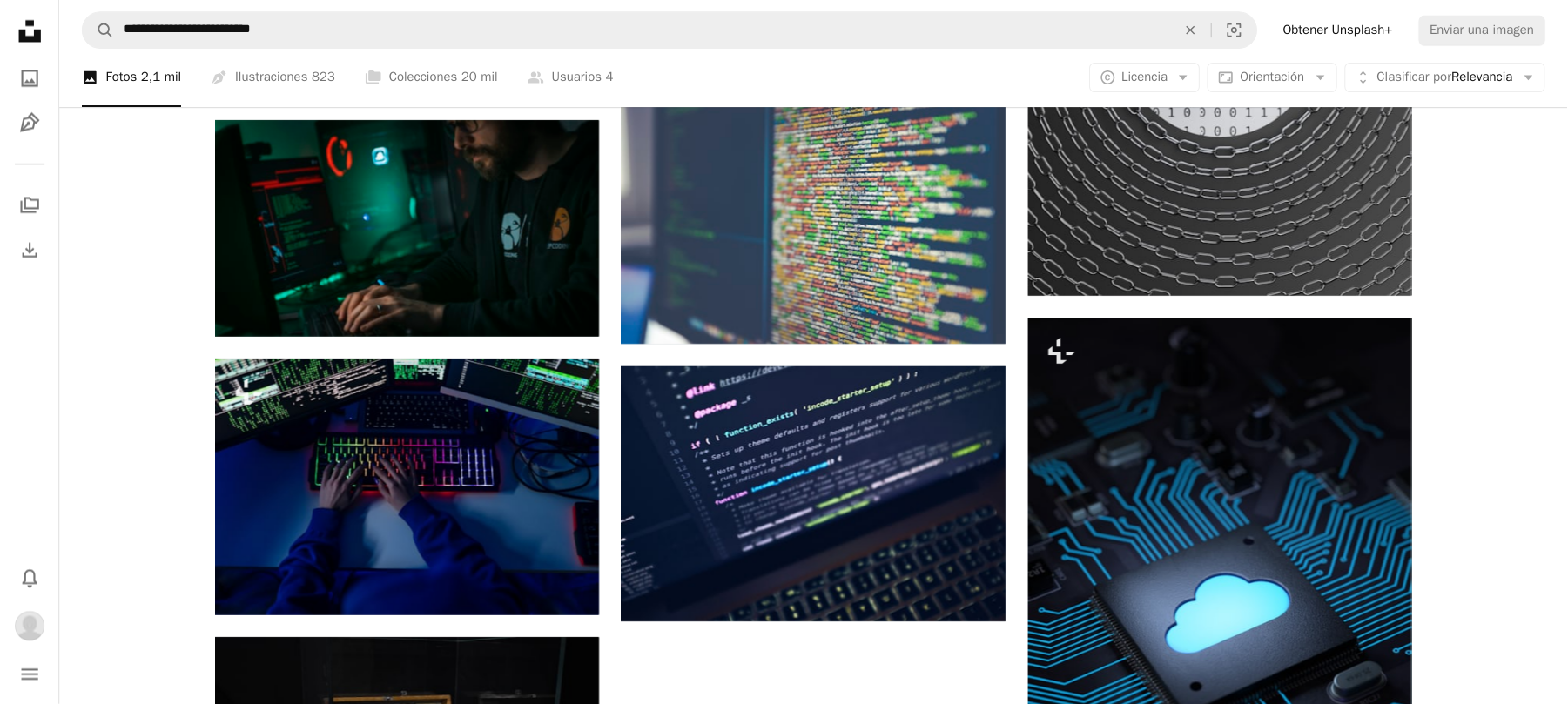 scroll, scrollTop: 1682, scrollLeft: 0, axis: vertical 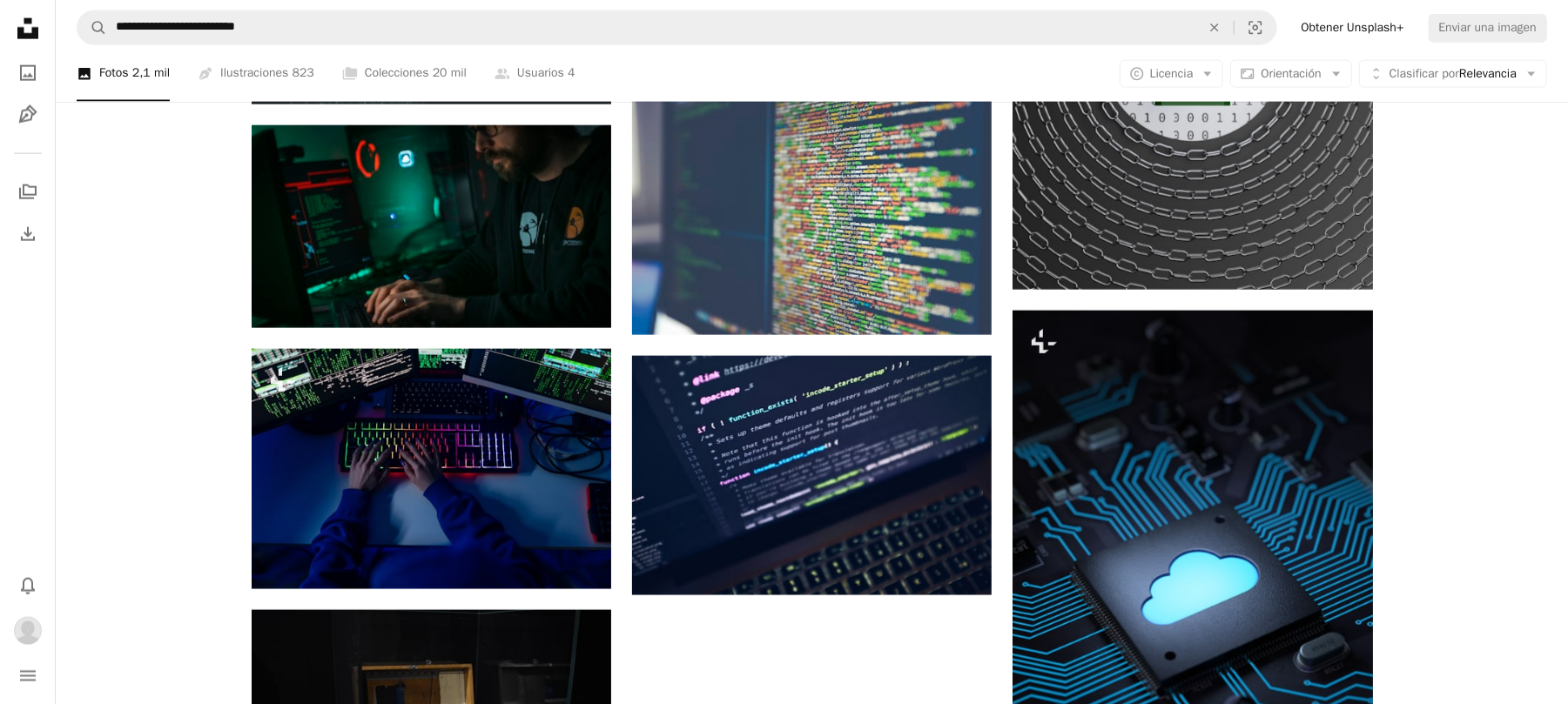 drag, startPoint x: 1167, startPoint y: 3, endPoint x: 84, endPoint y: 442, distance: 1168.5932 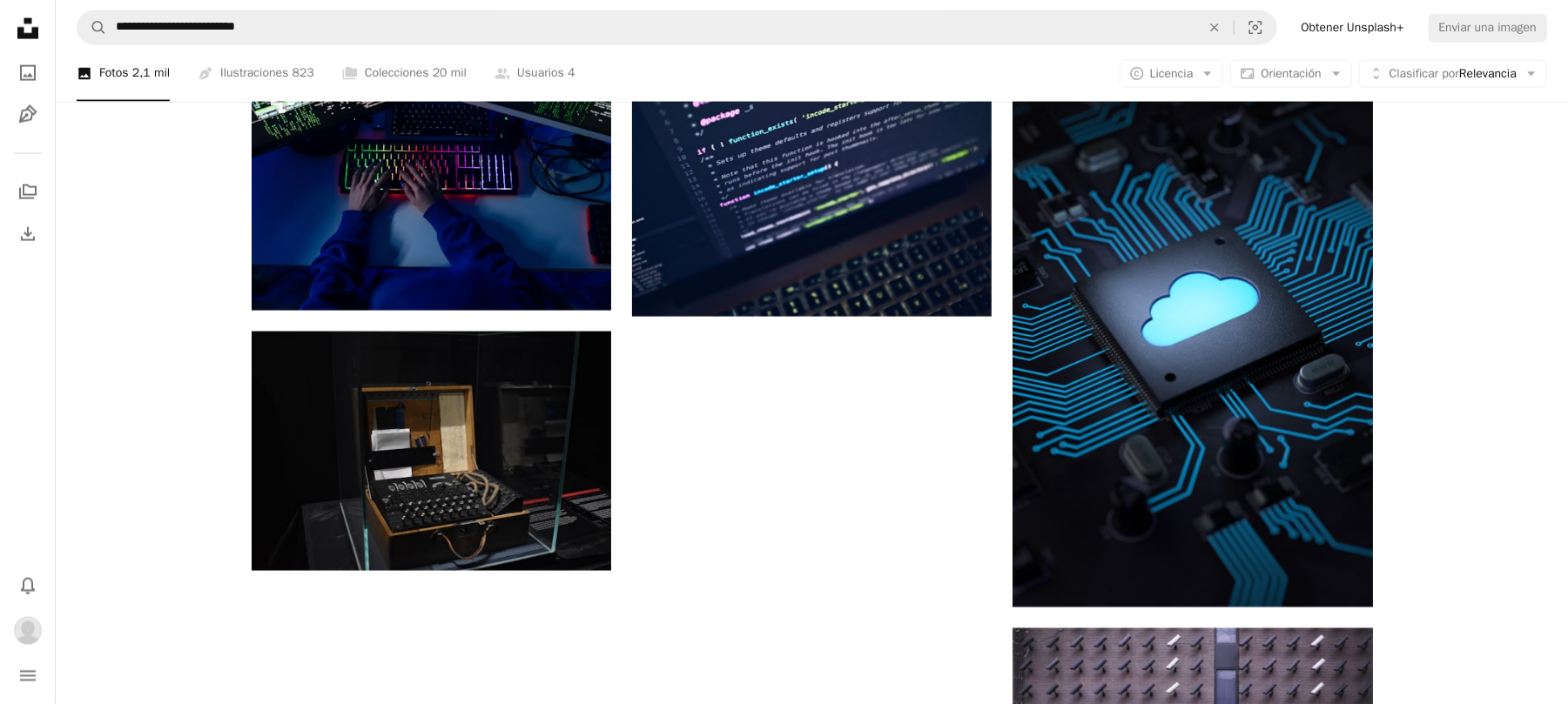scroll, scrollTop: 1992, scrollLeft: 0, axis: vertical 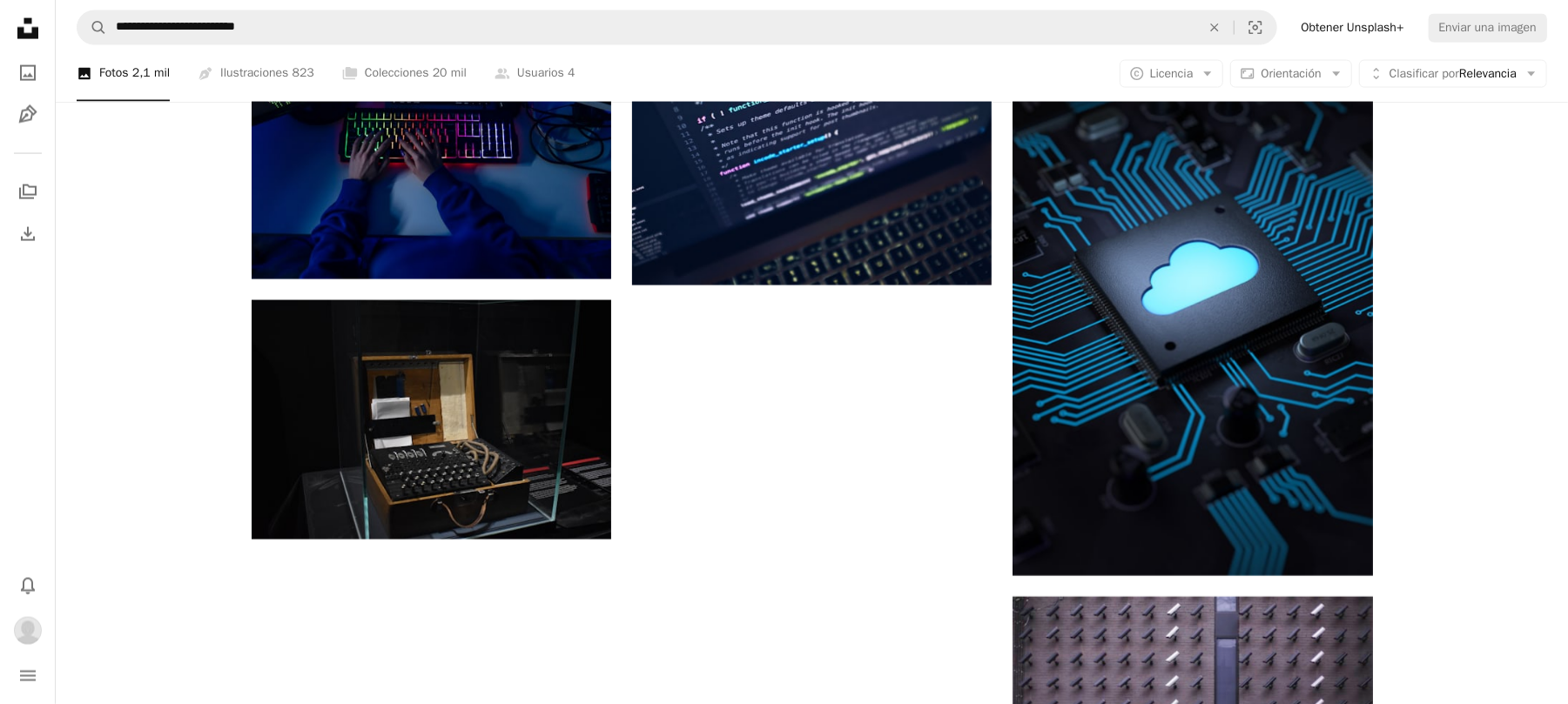 click on "Cargar más" at bounding box center (812, 907) 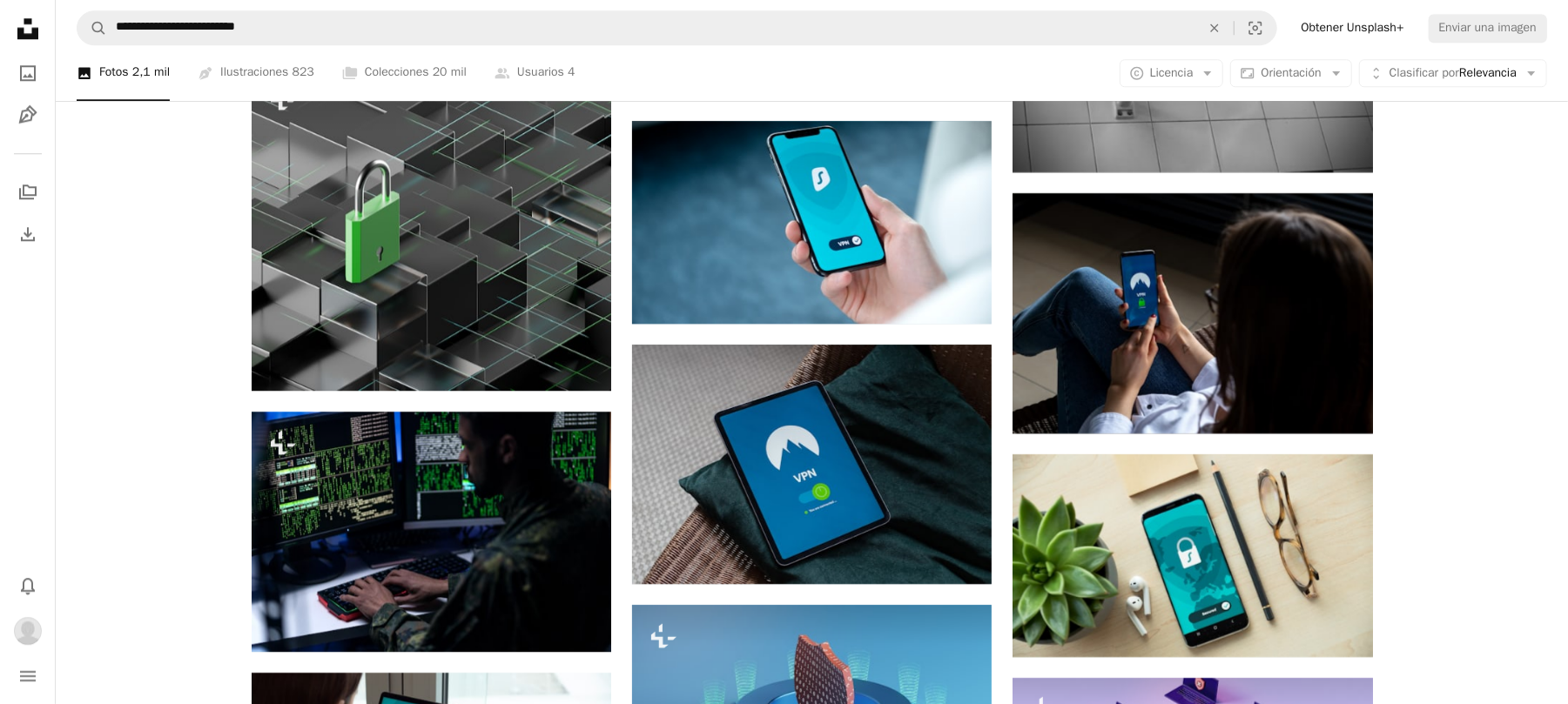 scroll, scrollTop: 3462, scrollLeft: 0, axis: vertical 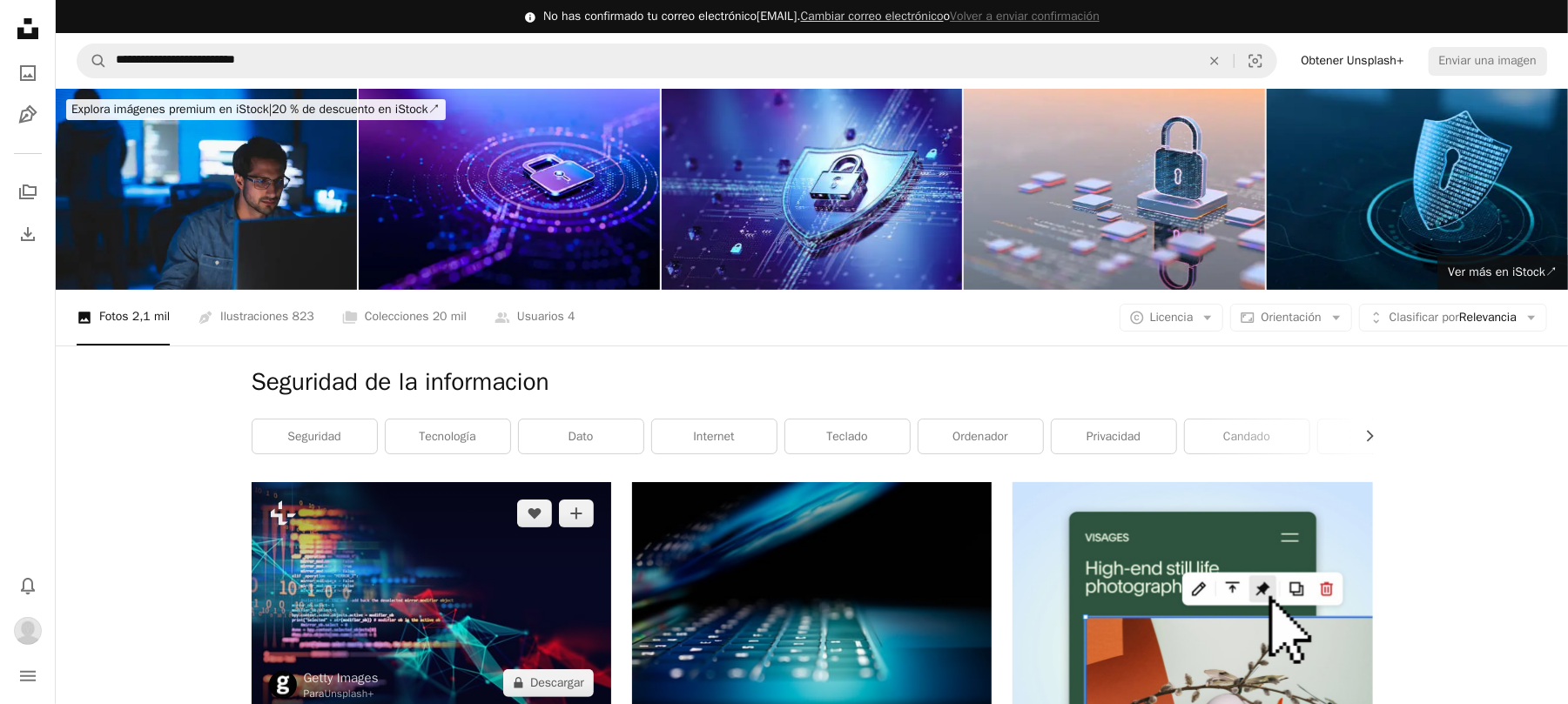 click at bounding box center [431, 598] 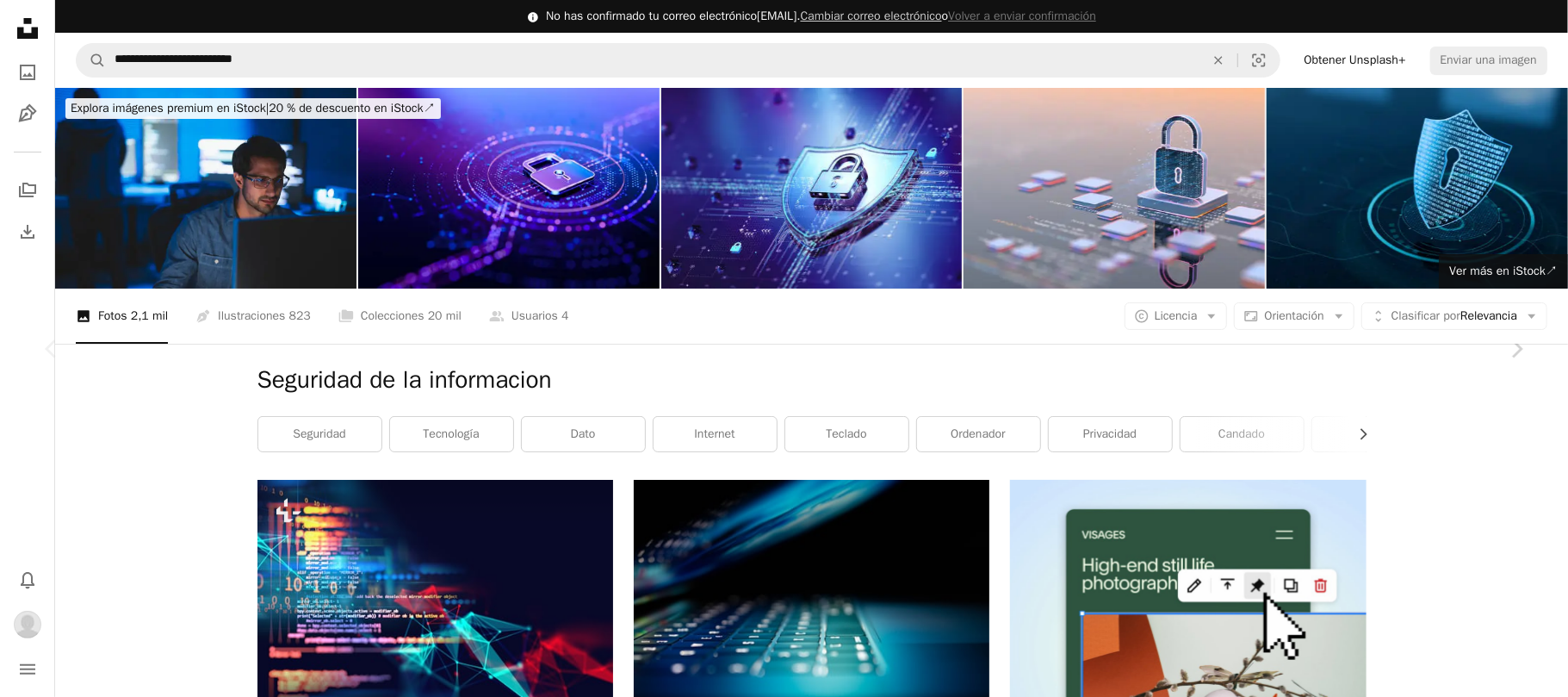 click on "¡Entendido!" at bounding box center (1199, 8699) 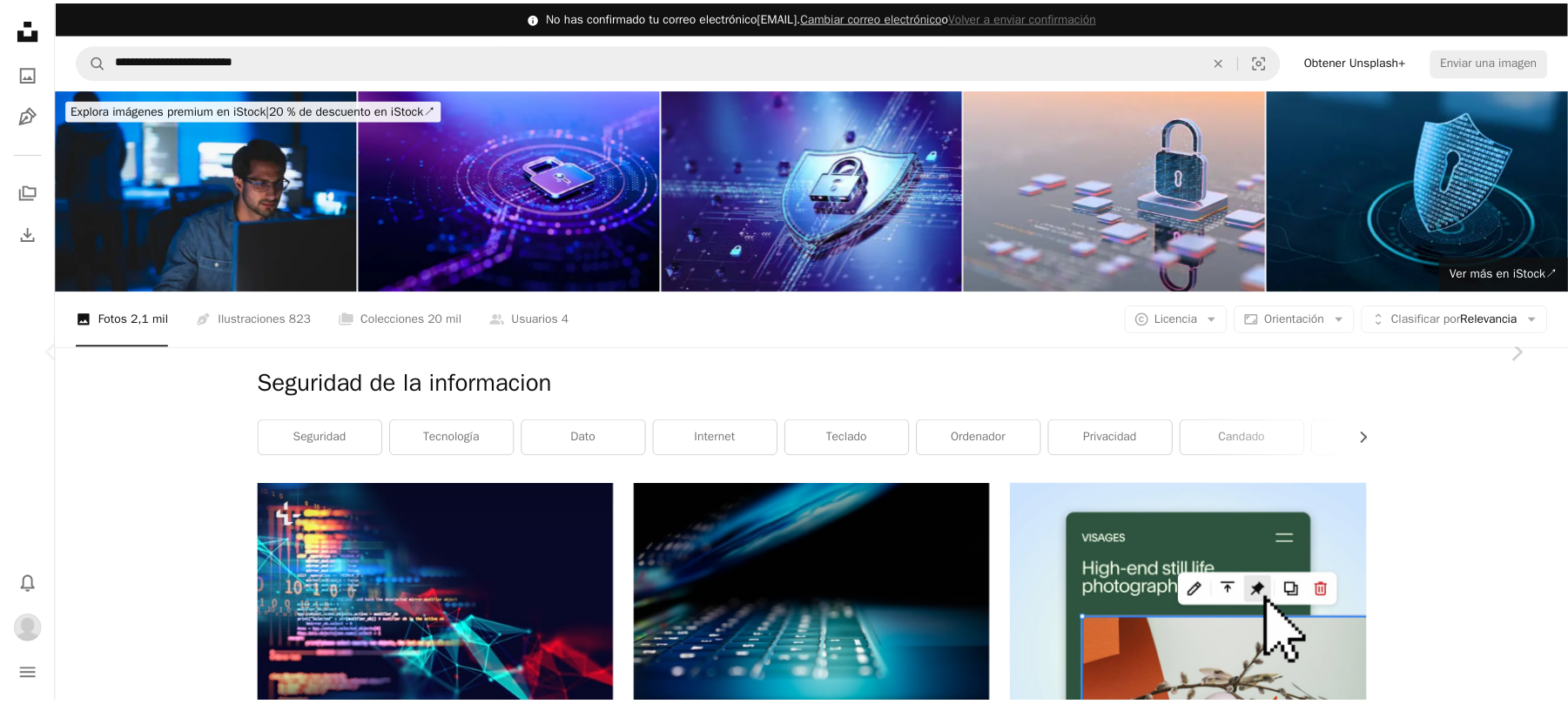 scroll, scrollTop: 0, scrollLeft: 0, axis: both 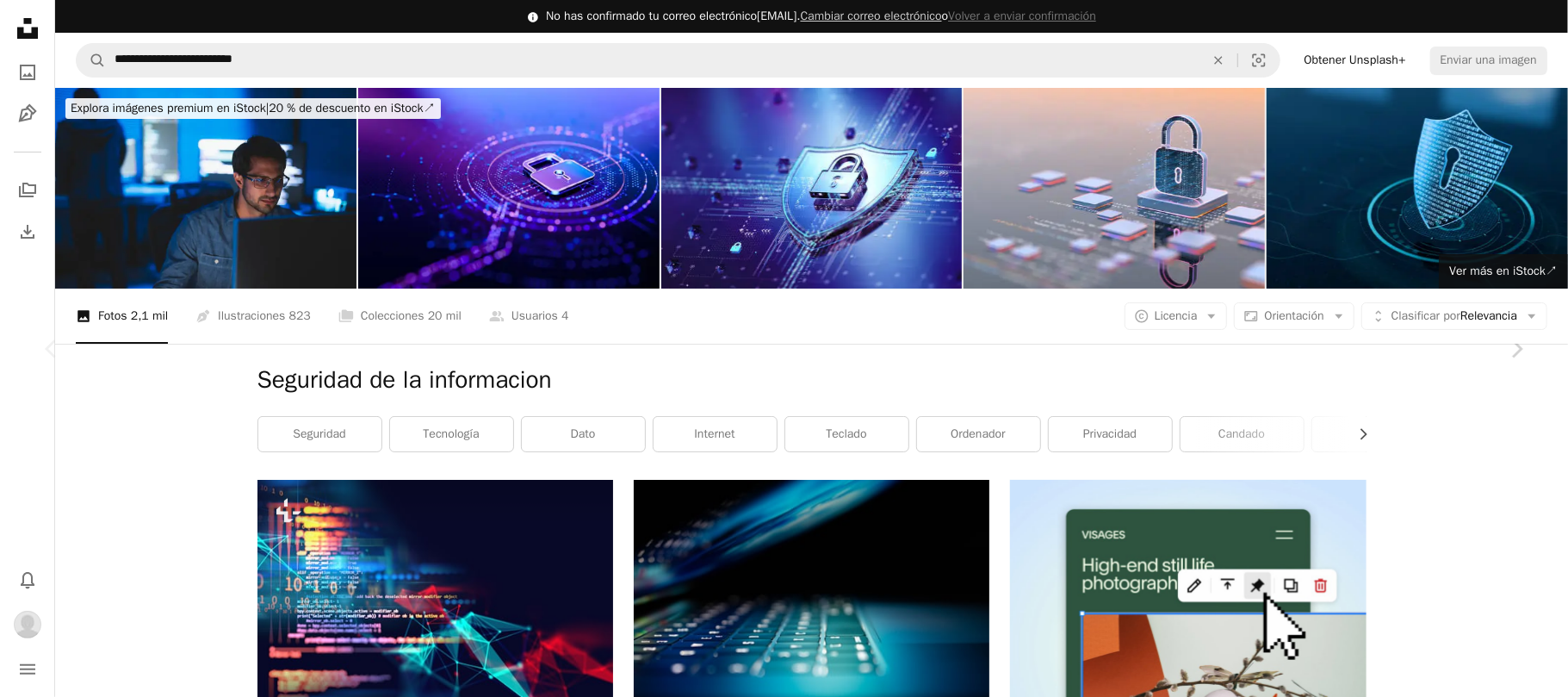 click on "An X shape" at bounding box center [17, 17] 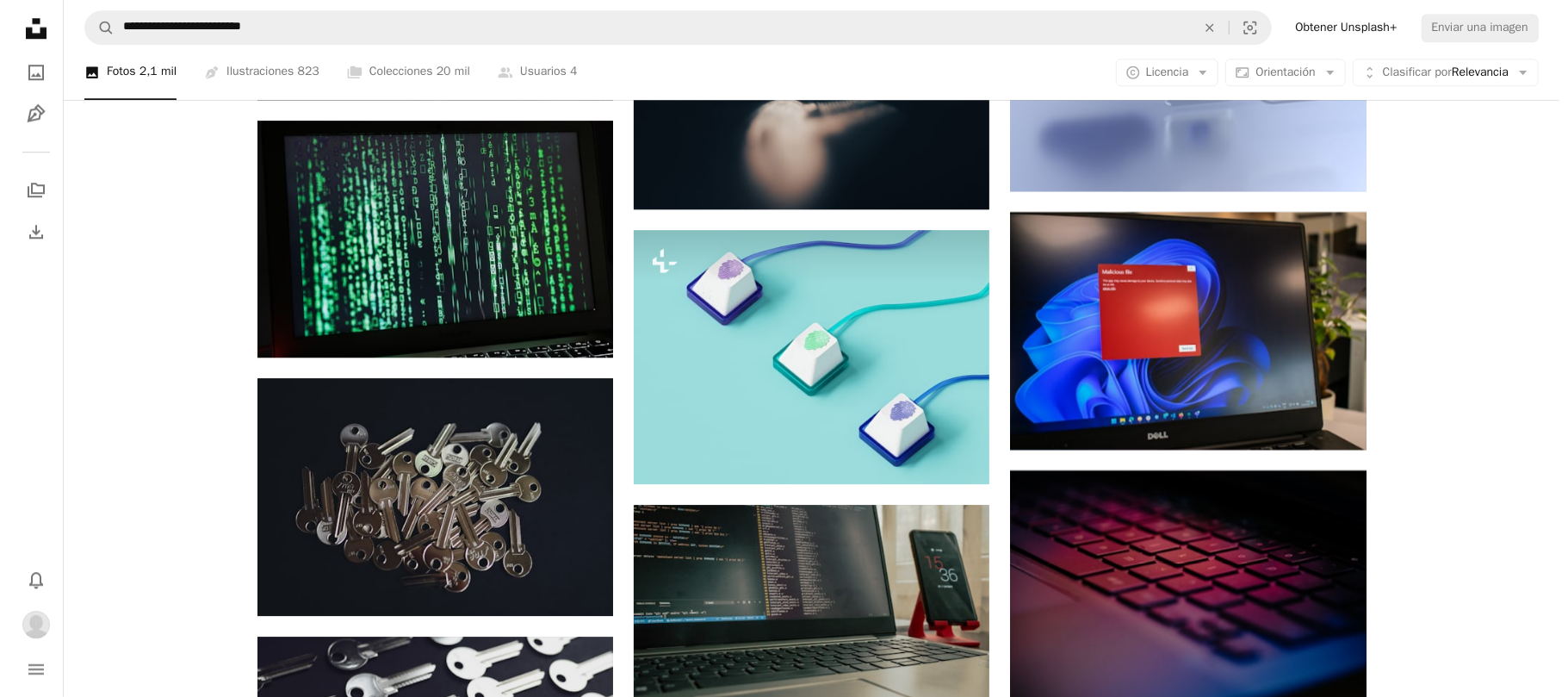 scroll, scrollTop: 8118, scrollLeft: 0, axis: vertical 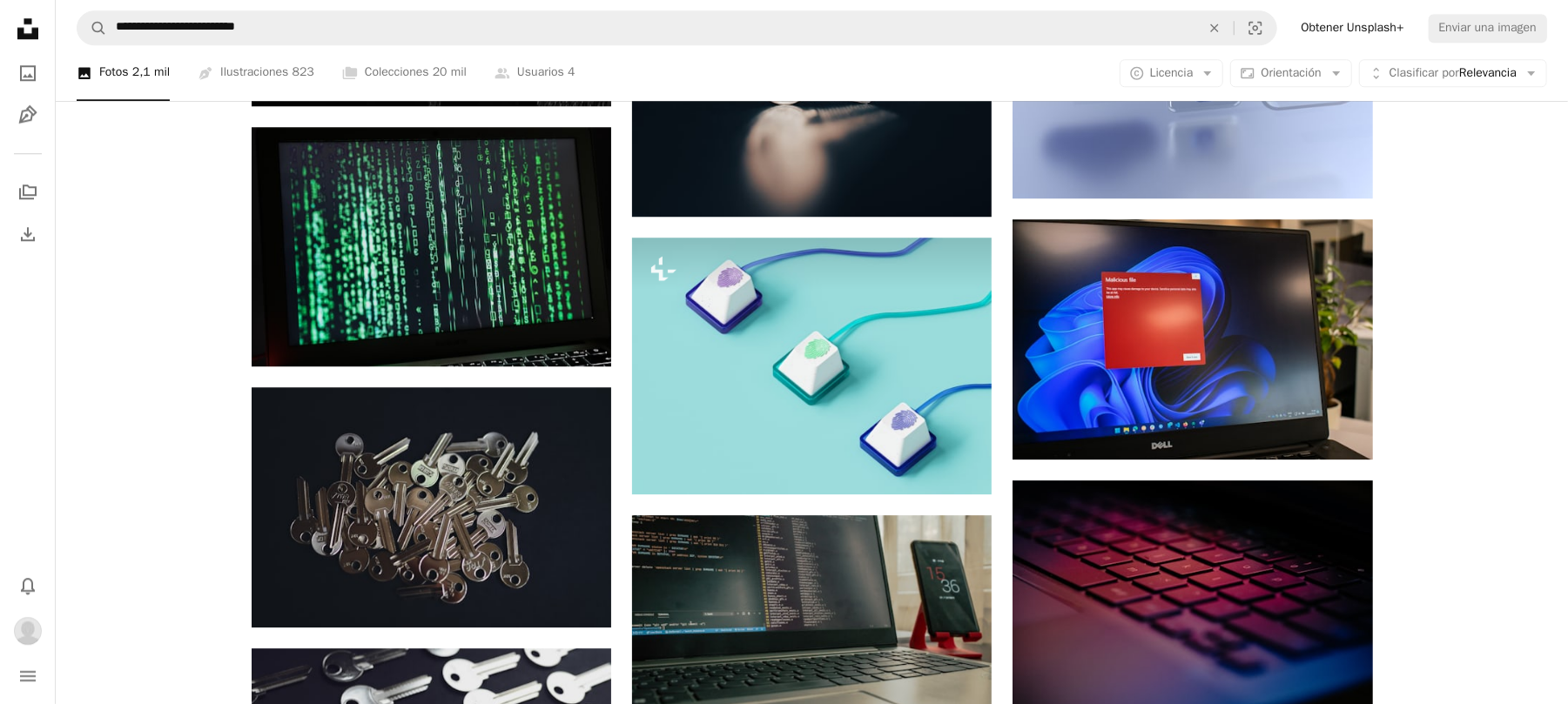 click on "A lock Descargar" at bounding box center [1310, 1673] 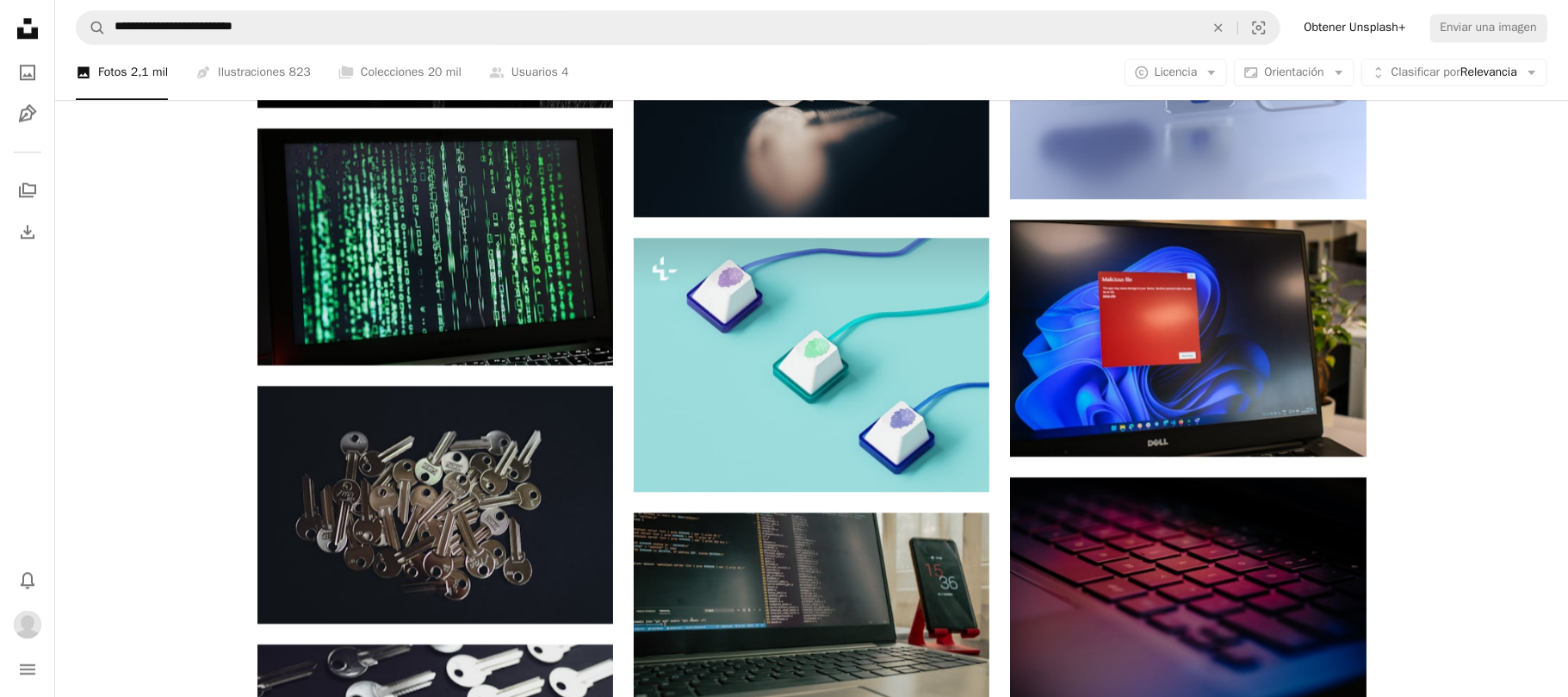 click on "An X shape Imágenes premium, listas para usar. Obtén acceso ilimitado. A plus sign Contenido solo para miembros añadido mensualmente A plus sign Descargas ilimitadas libres de derechos A plus sign Ilustraciones  Nuevo A plus sign Protecciones legales mejoradas anualmente 66 %  de descuento mensualmente 12 $   4 $ USD al mes * Obtener  Unsplash+ *Cuando se paga anualmente, se factura por adelantado  48 $ Más los impuestos aplicables. Se renueva automáticamente. Cancela cuando quieras." at bounding box center (784, 4650) 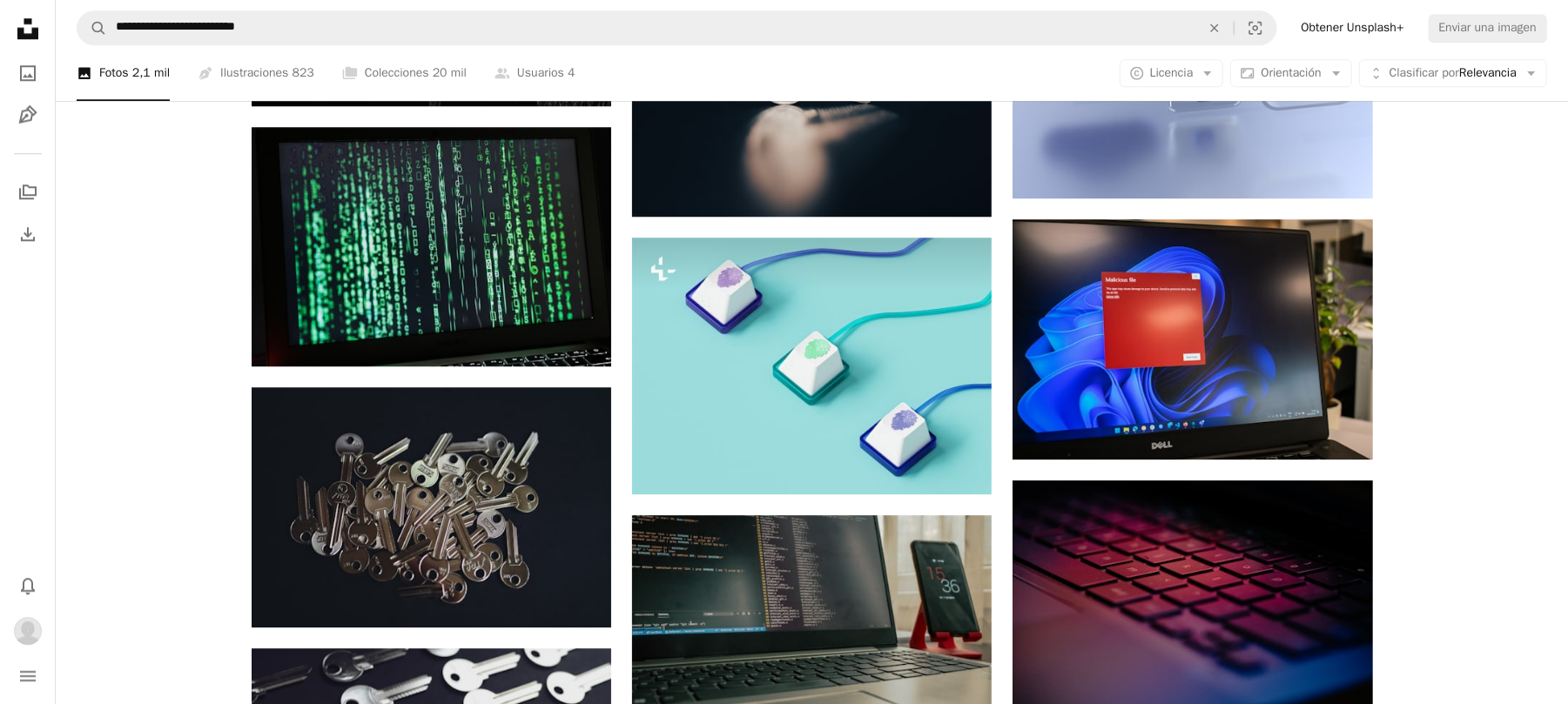 click at bounding box center [1192, 1603] 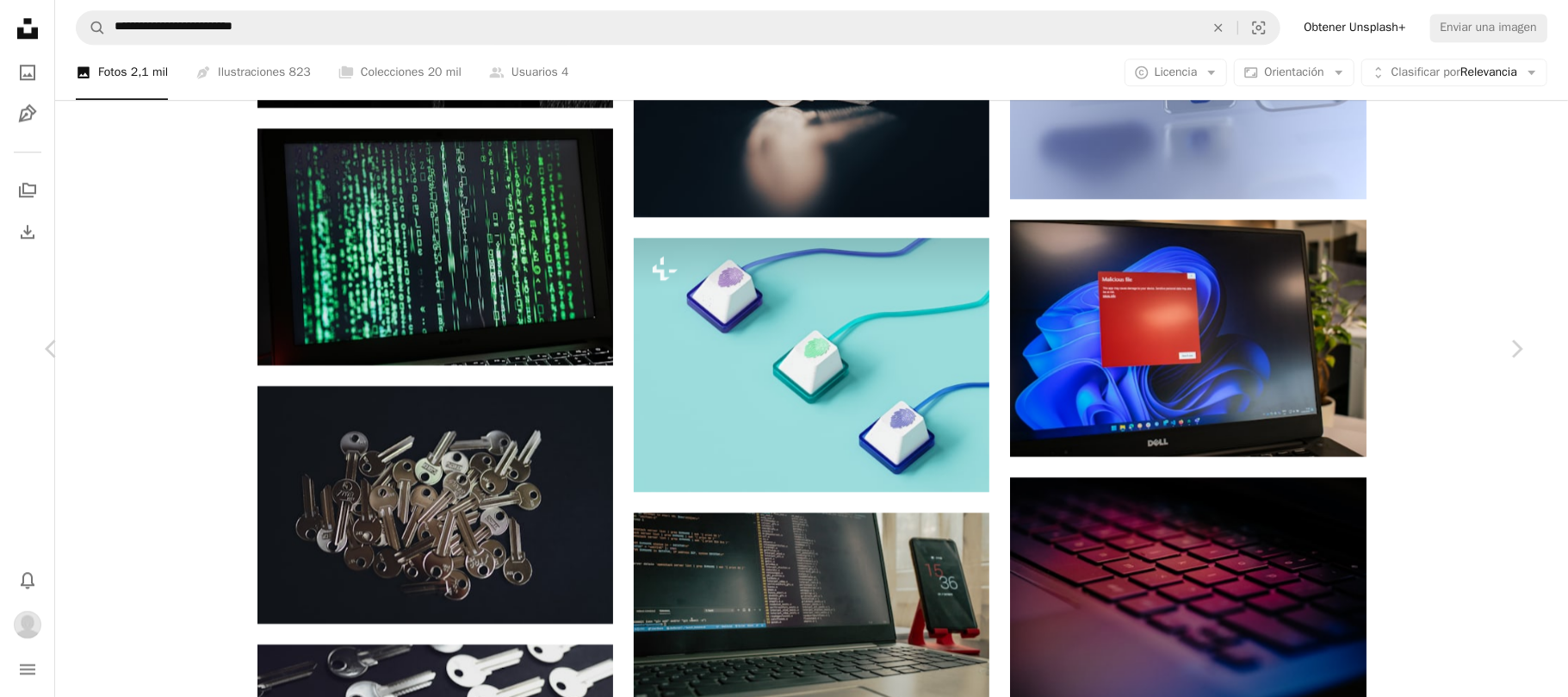 scroll, scrollTop: 1914, scrollLeft: 0, axis: vertical 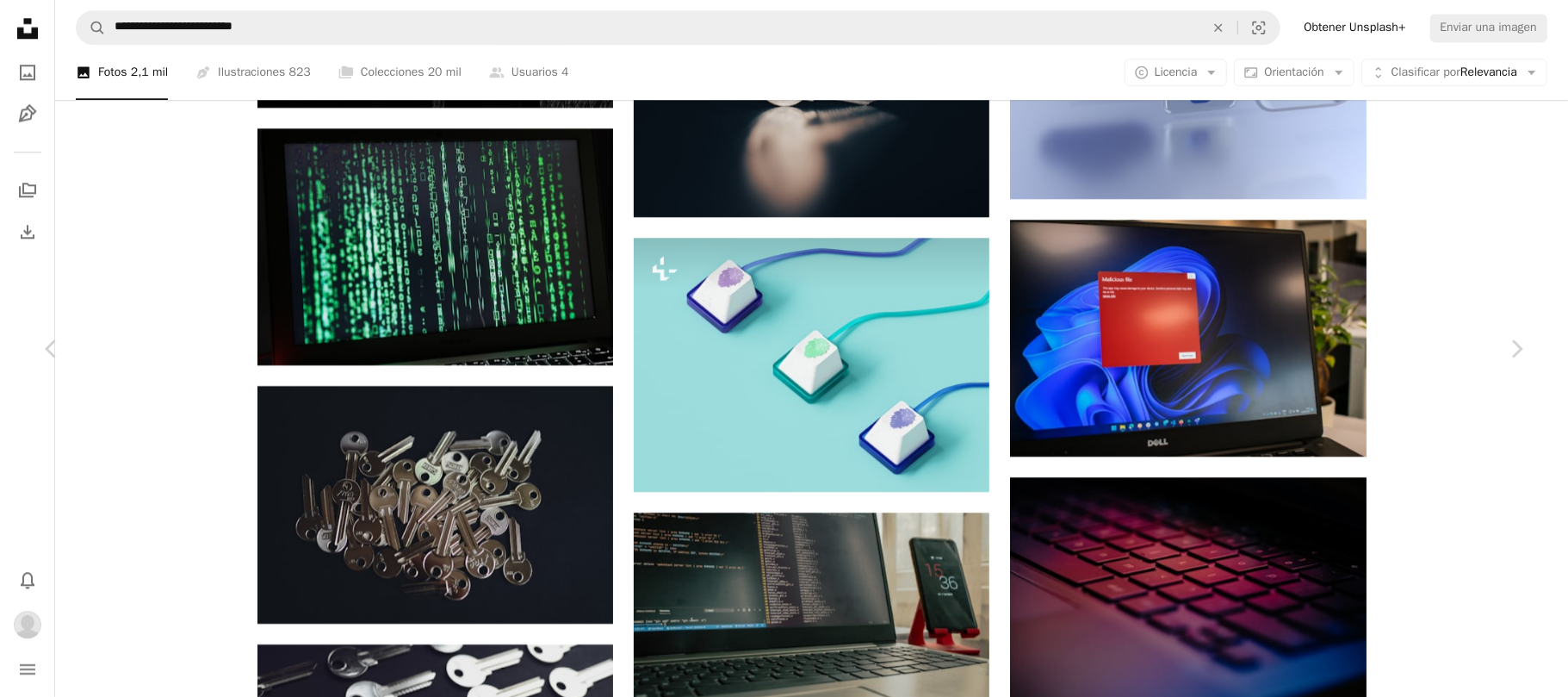 click on "A lock Descargar" at bounding box center [1385, 4342] 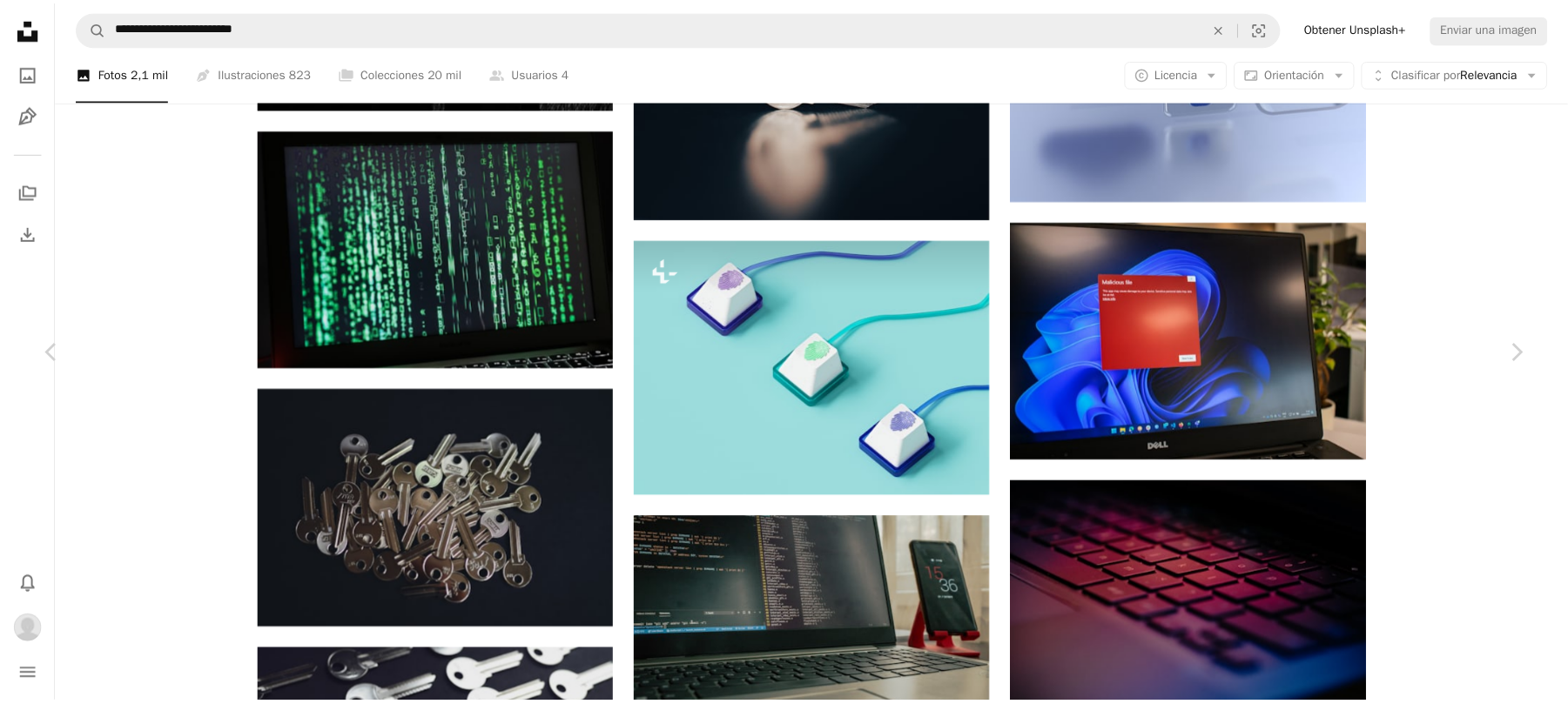 scroll, scrollTop: 307, scrollLeft: 0, axis: vertical 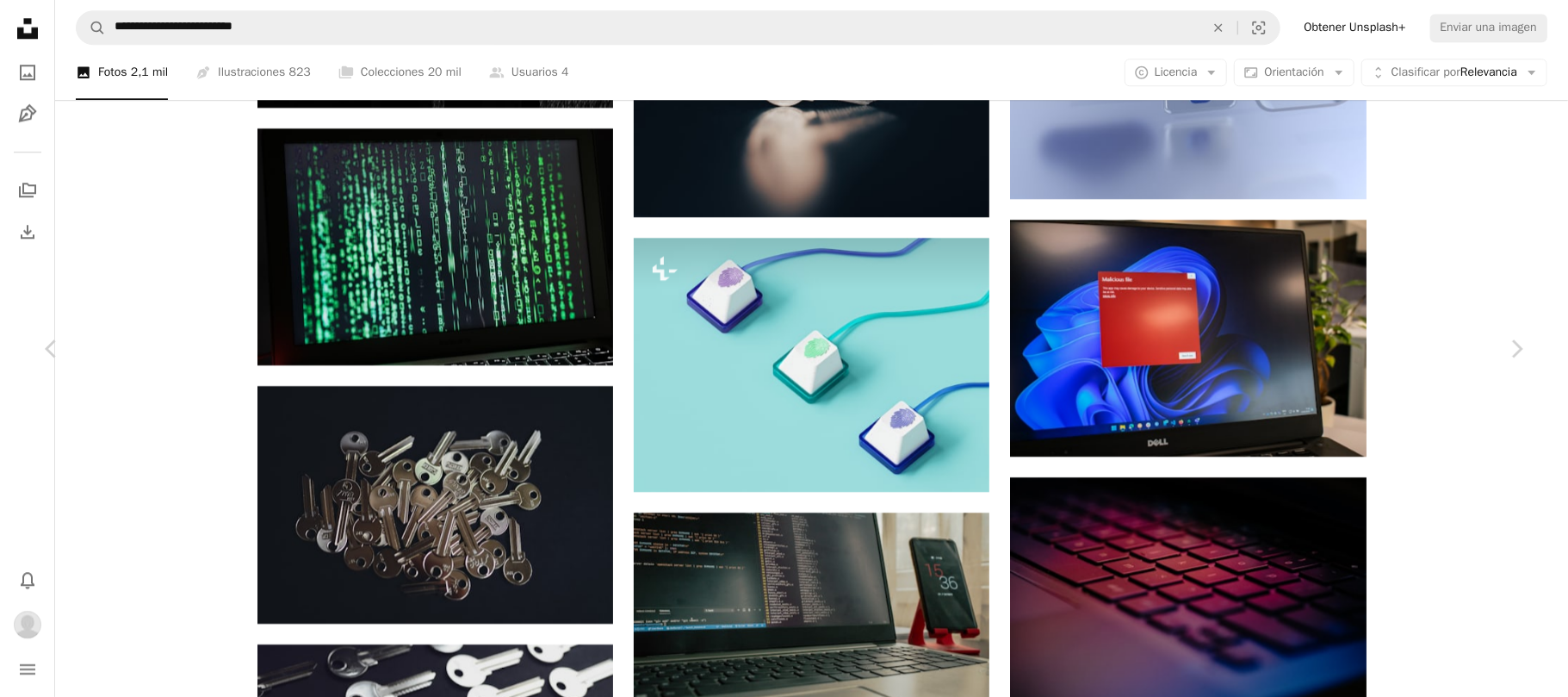 click on "An X shape" at bounding box center (17, 17) 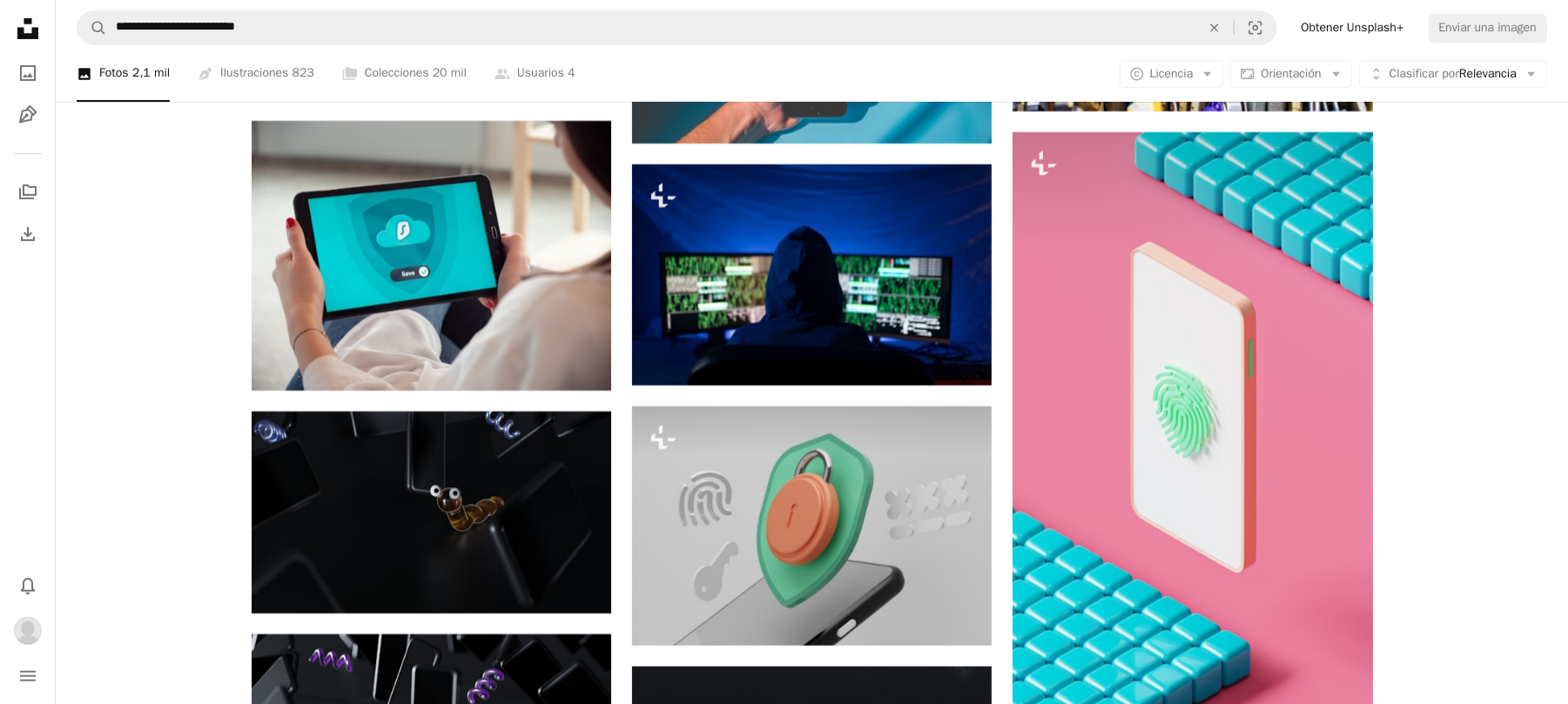 scroll, scrollTop: 5027, scrollLeft: 0, axis: vertical 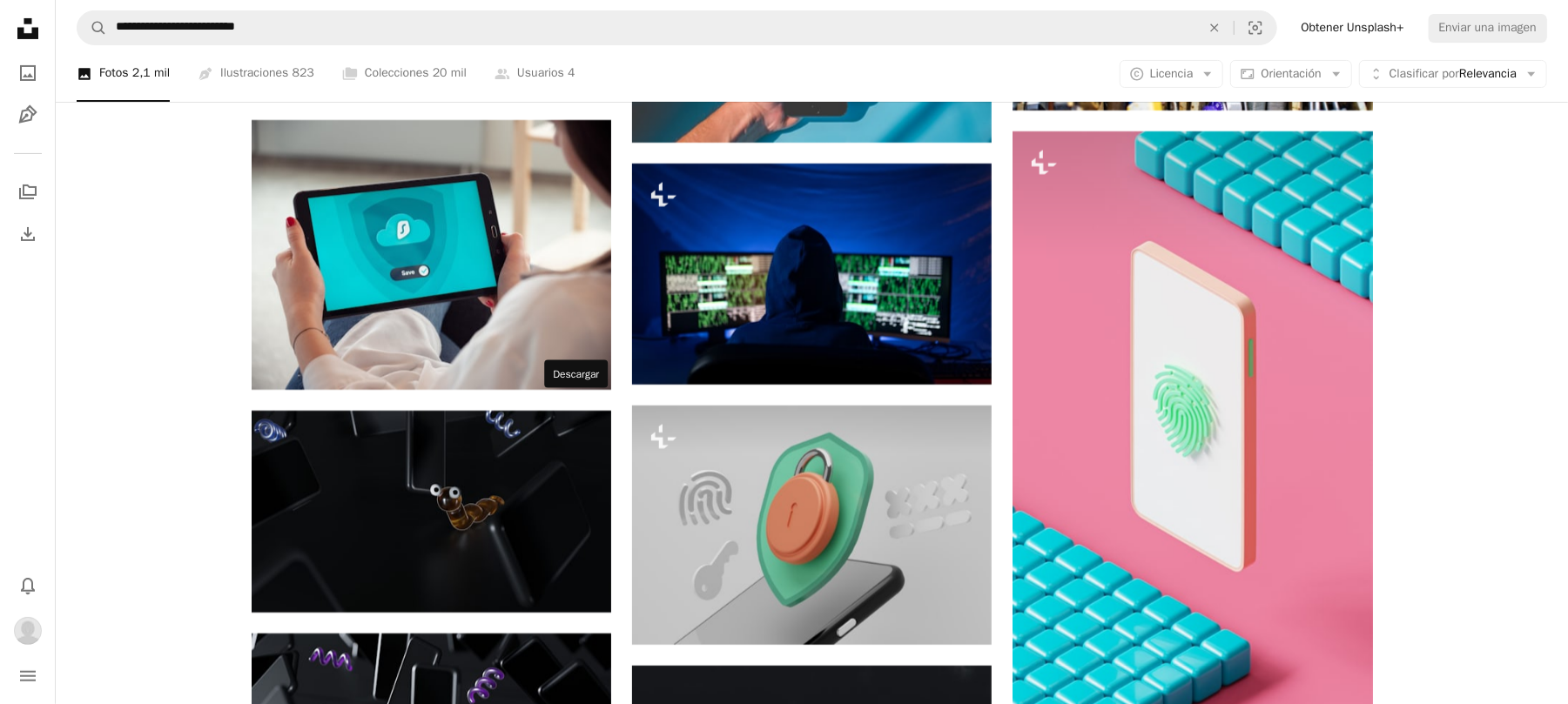 click on "Arrow pointing down" at bounding box center (576, 1095) 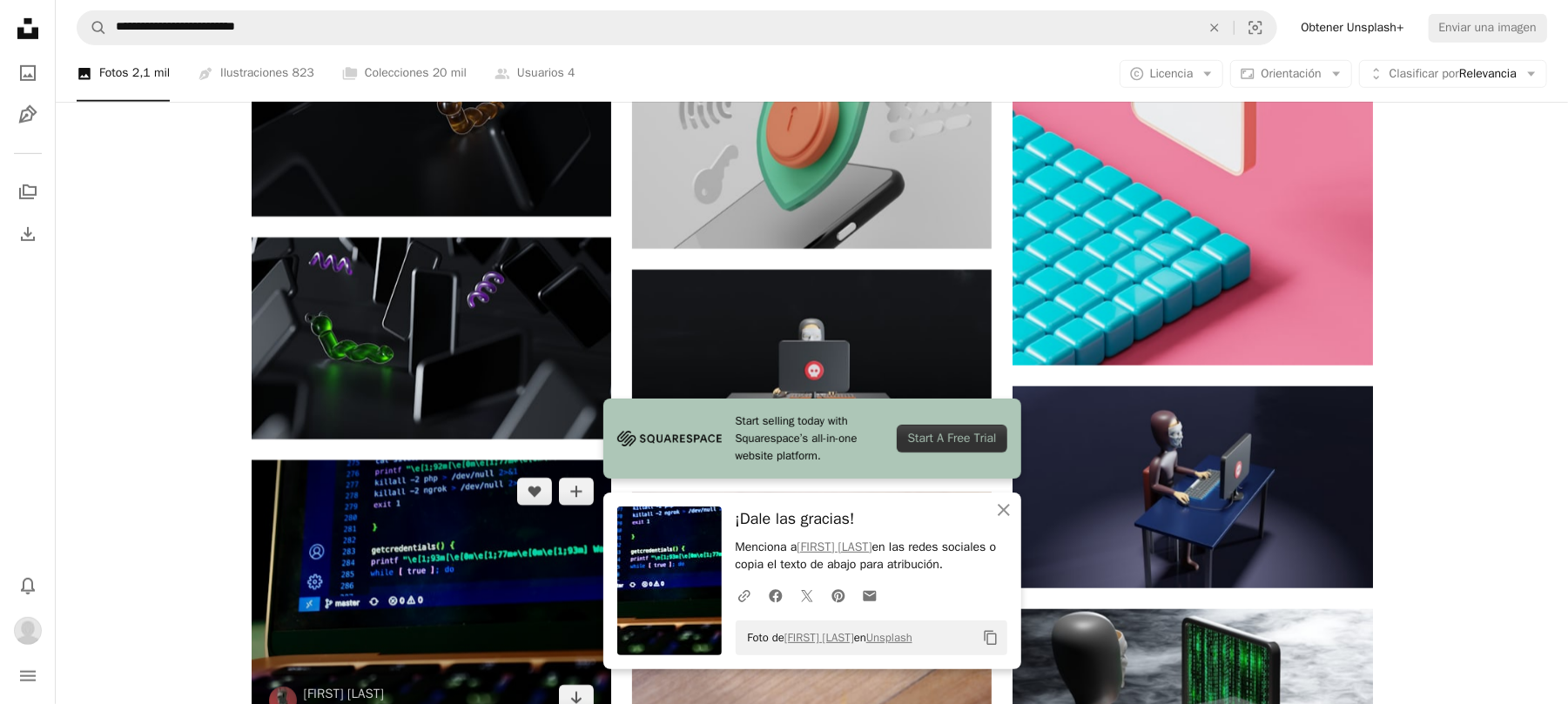scroll, scrollTop: 5569, scrollLeft: 0, axis: vertical 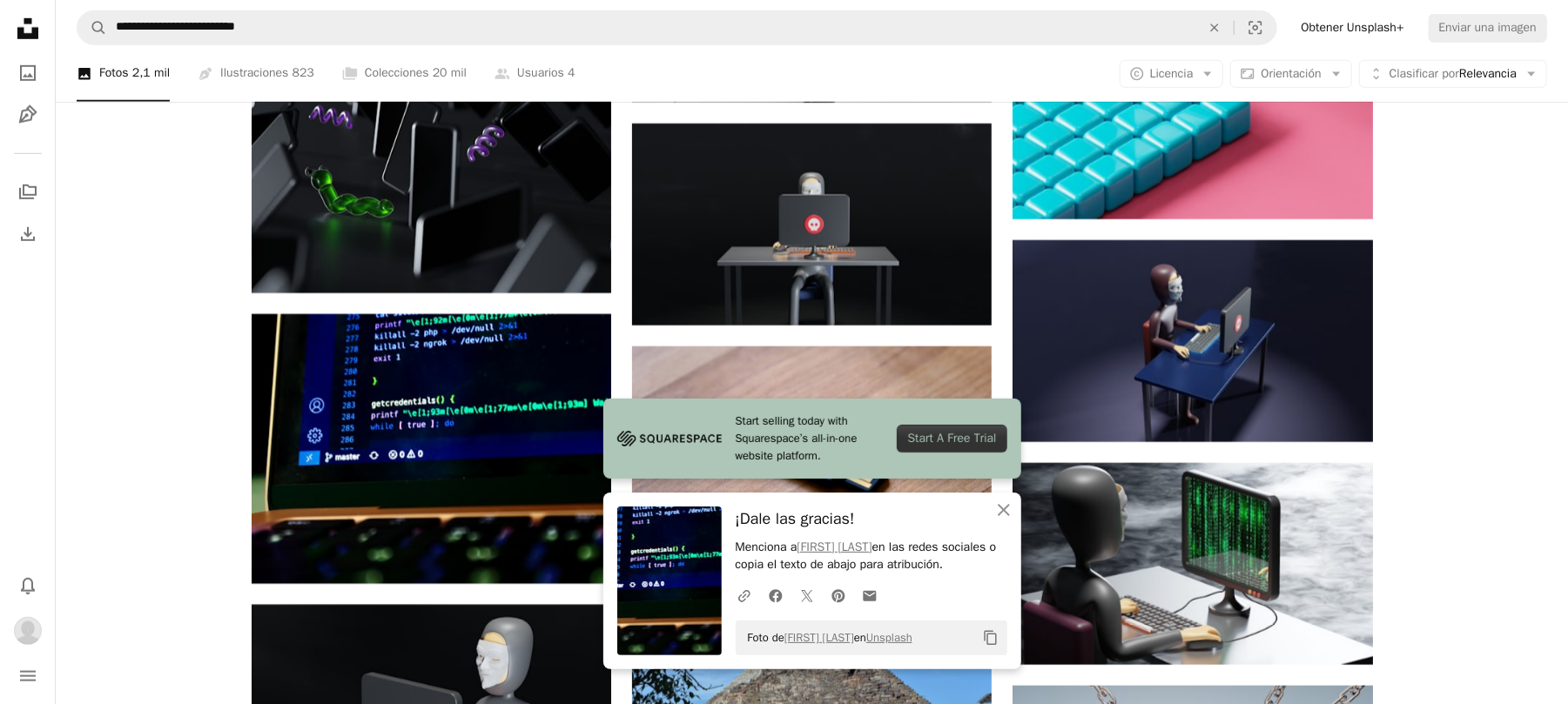 click on "[FIRST] [LAST] Disponible para contratación [FIRST] [LAST] Disponible para contratación [FIRST] [LAST] Disponible para contratación [FIRST] [LAST] Disponible para contratación [FIRST] [LAST] Disponible para contratación [FIRST] [LAST] Disponible para contratación [FIRST] [LAST] Disponible para contratación [FIRST] [LAST] Disponible para contratación [FIRST] [LAST] Disponible para contratación" at bounding box center [811, 942] 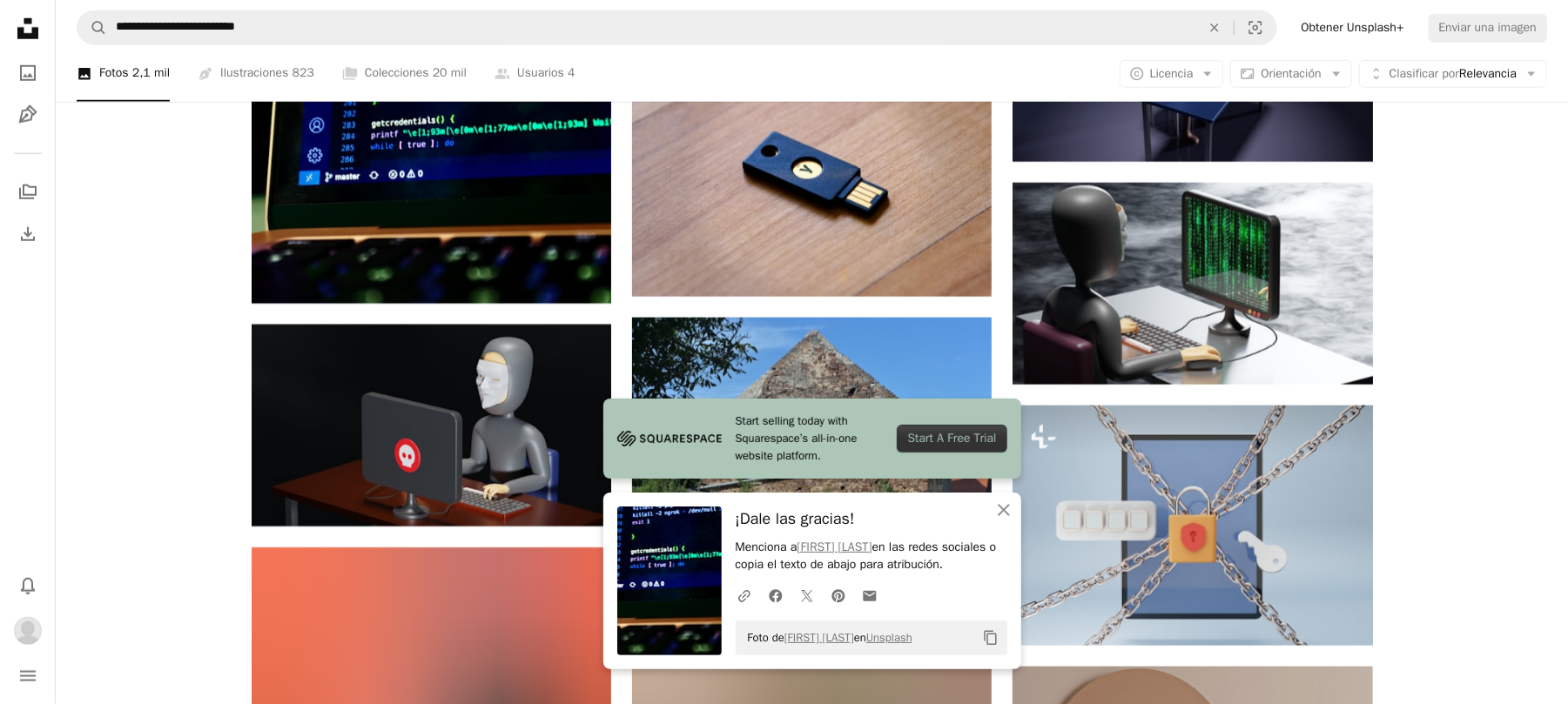 scroll, scrollTop: 5879, scrollLeft: 0, axis: vertical 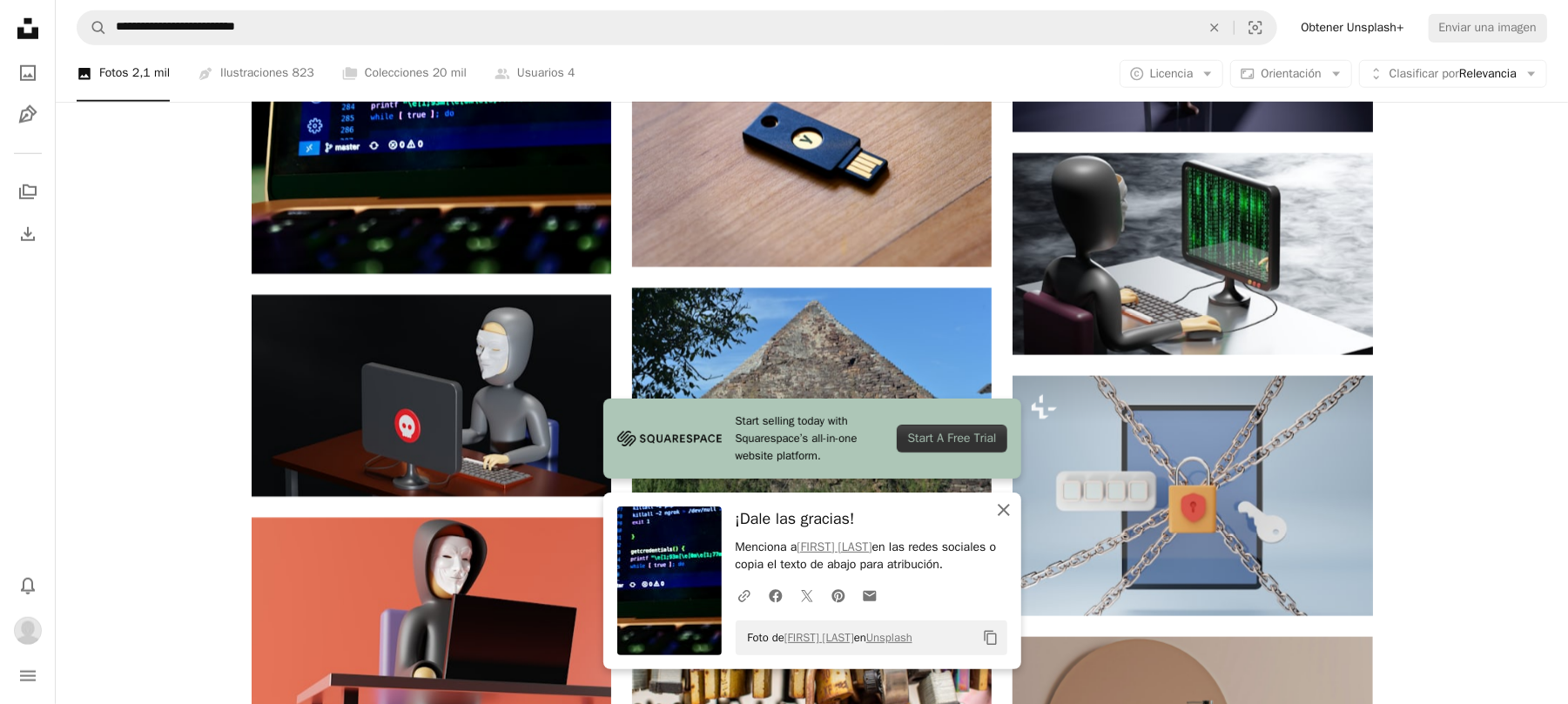 click on "An X shape" 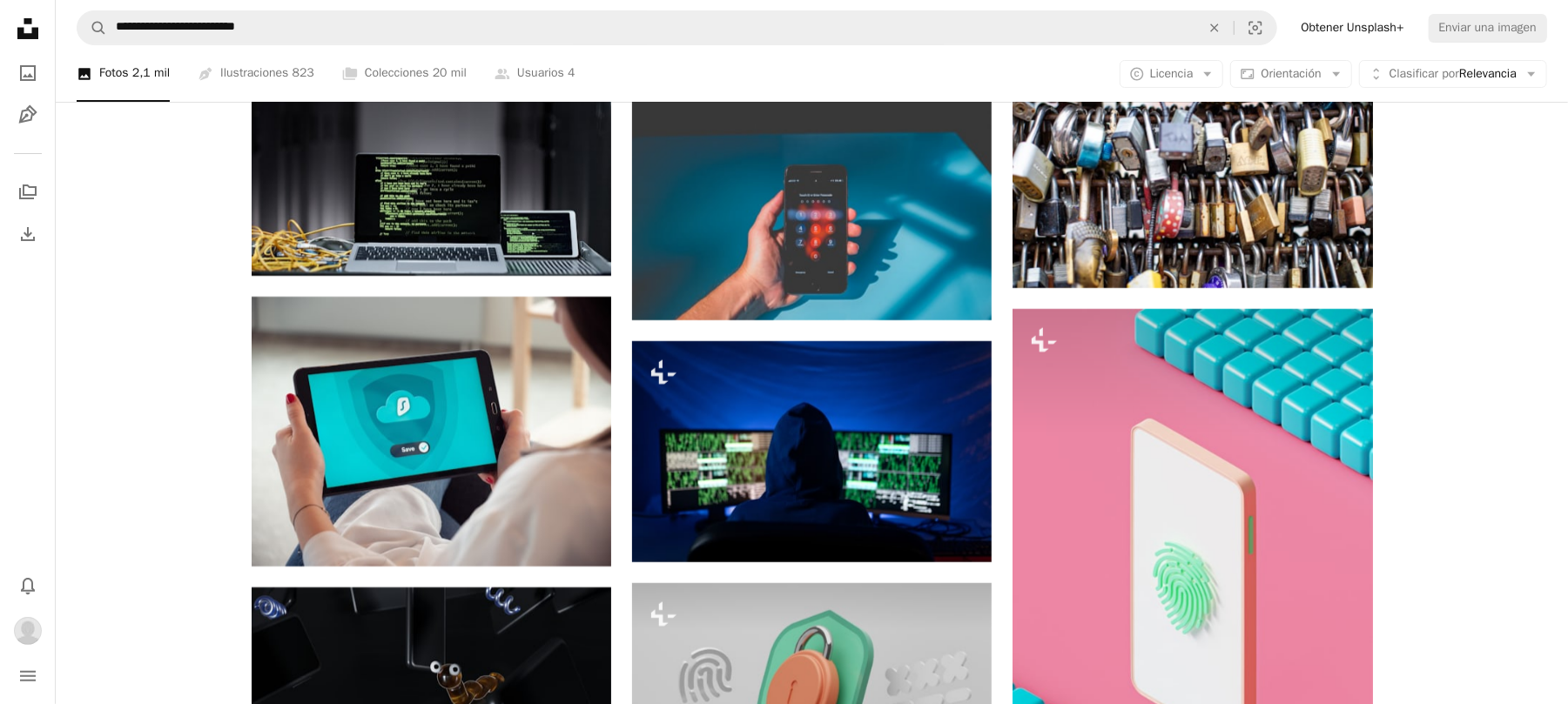 scroll, scrollTop: 4873, scrollLeft: 0, axis: vertical 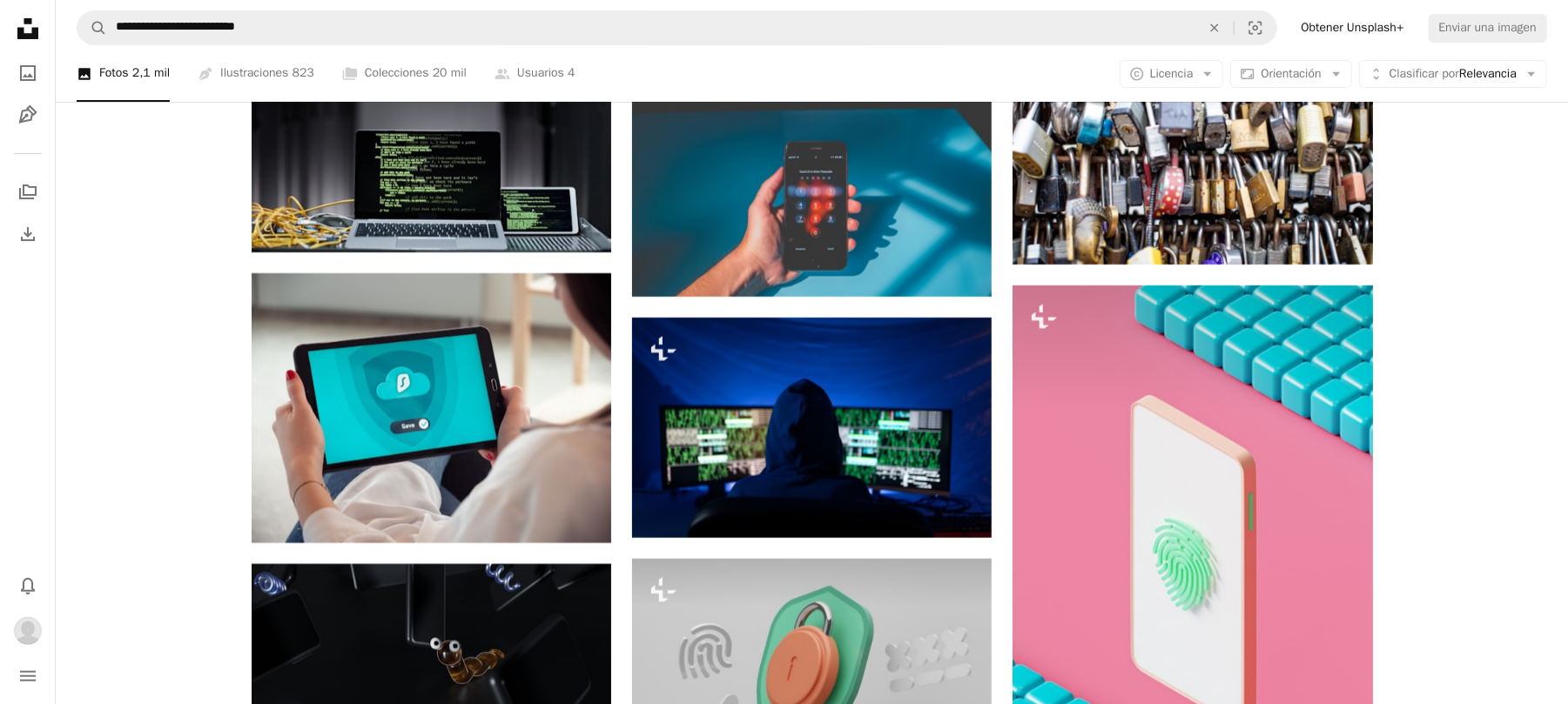 click on "A heart" at bounding box center (535, 1042) 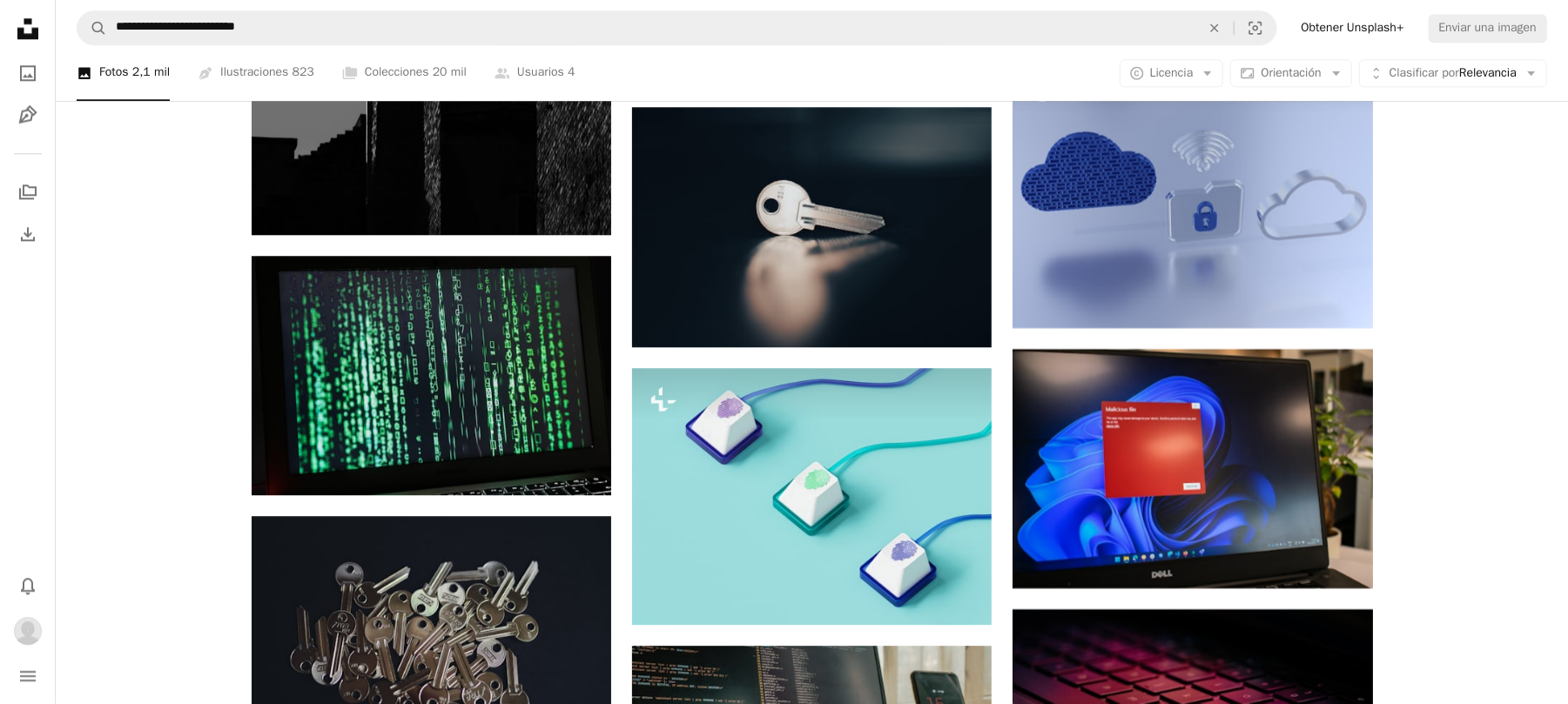 scroll, scrollTop: 8122, scrollLeft: 0, axis: vertical 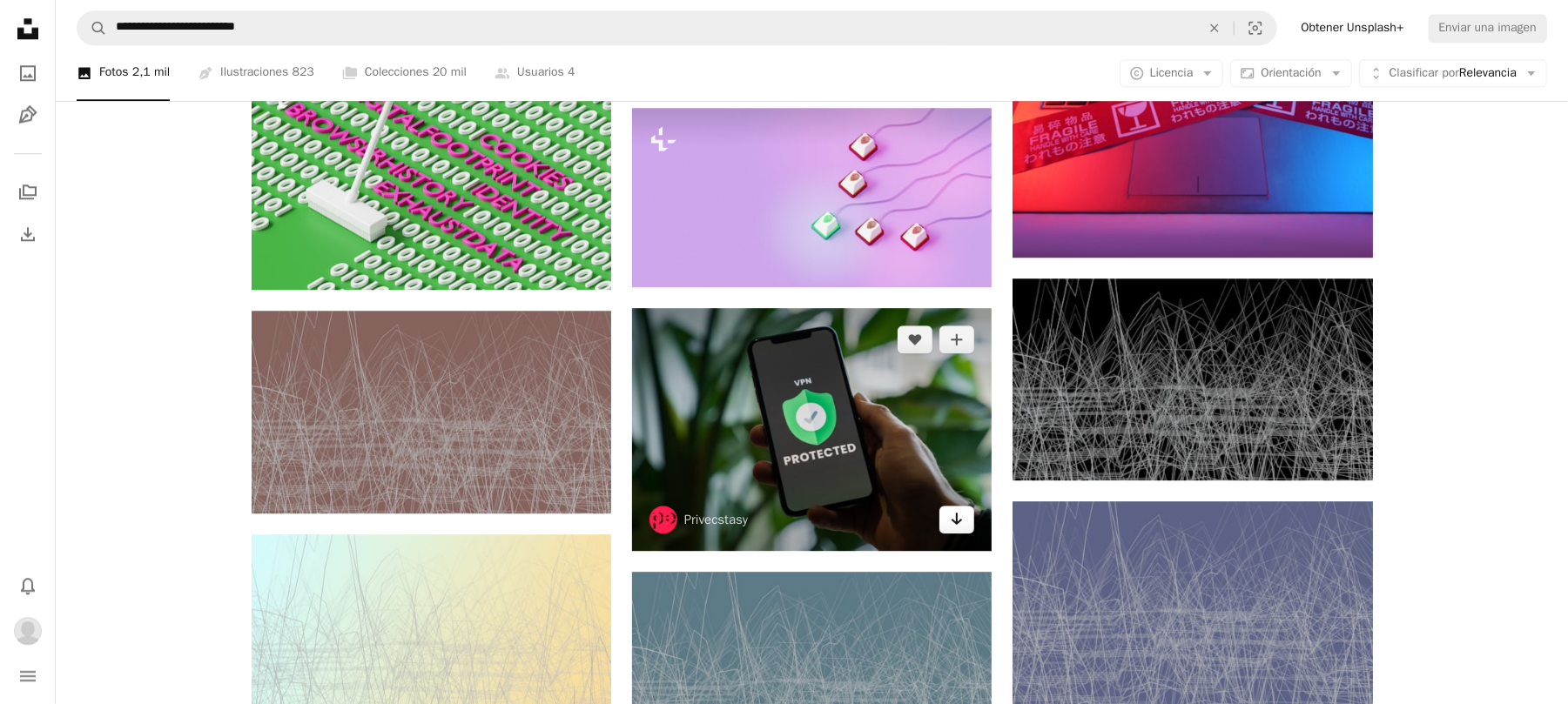 click on "Arrow pointing down" at bounding box center (957, 520) 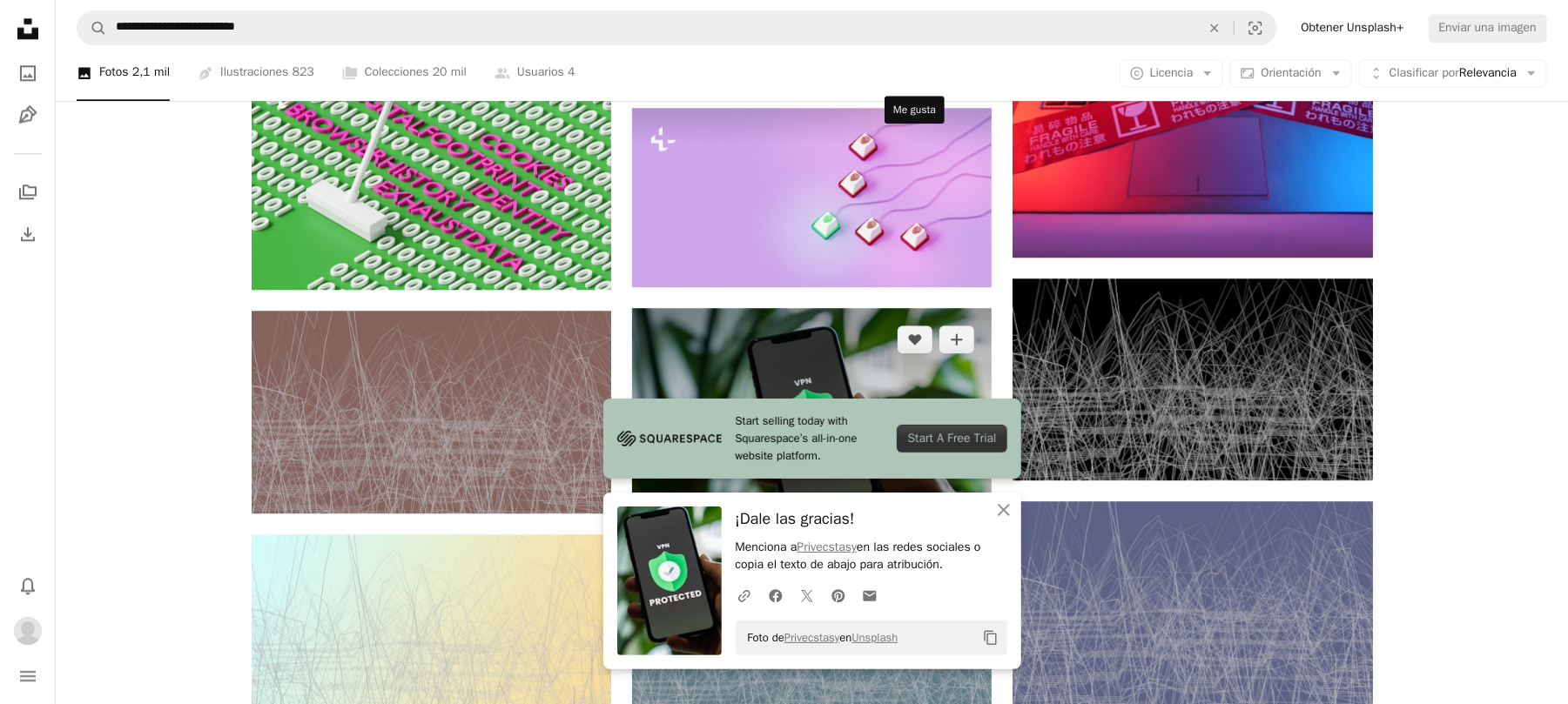 drag, startPoint x: 919, startPoint y: 148, endPoint x: 1006, endPoint y: 451, distance: 315.24276 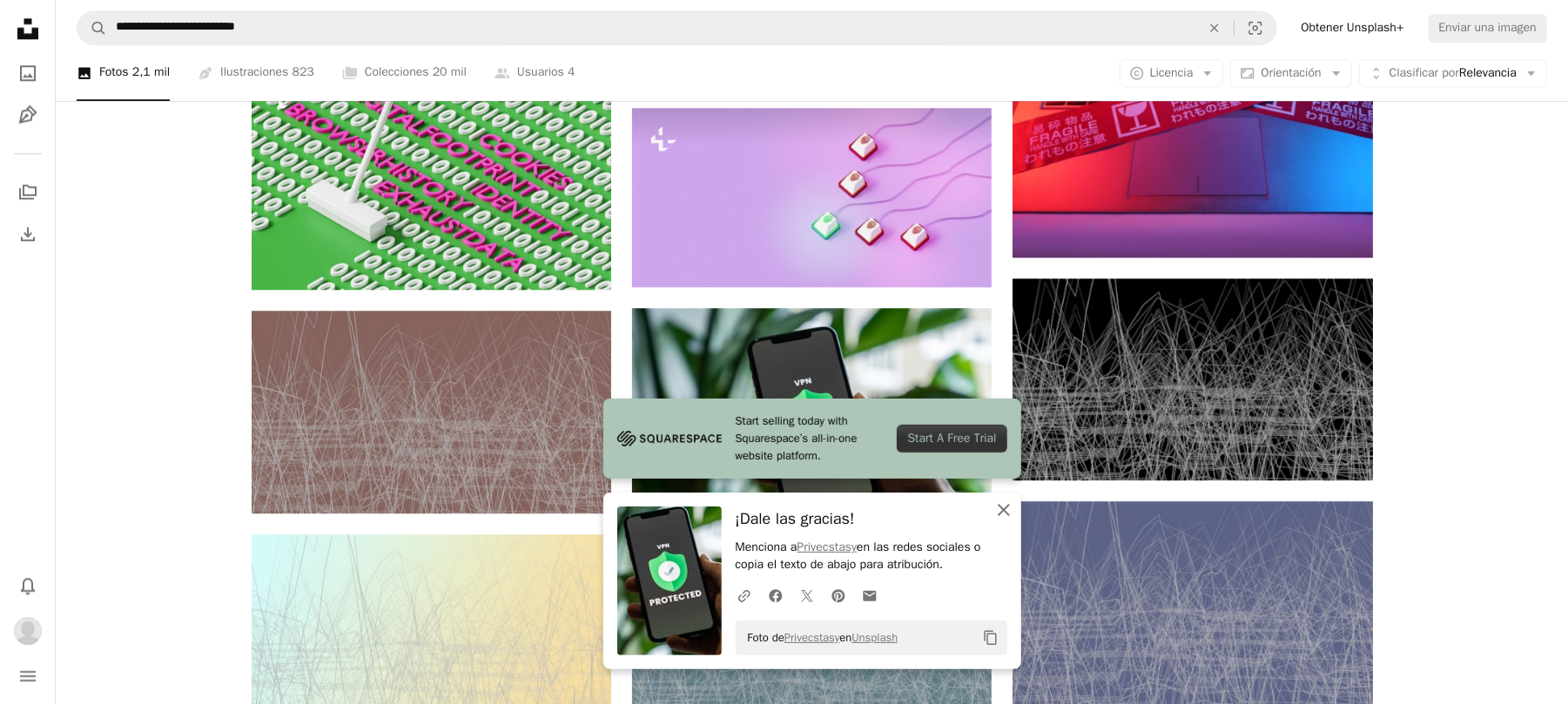 click on "An X shape" 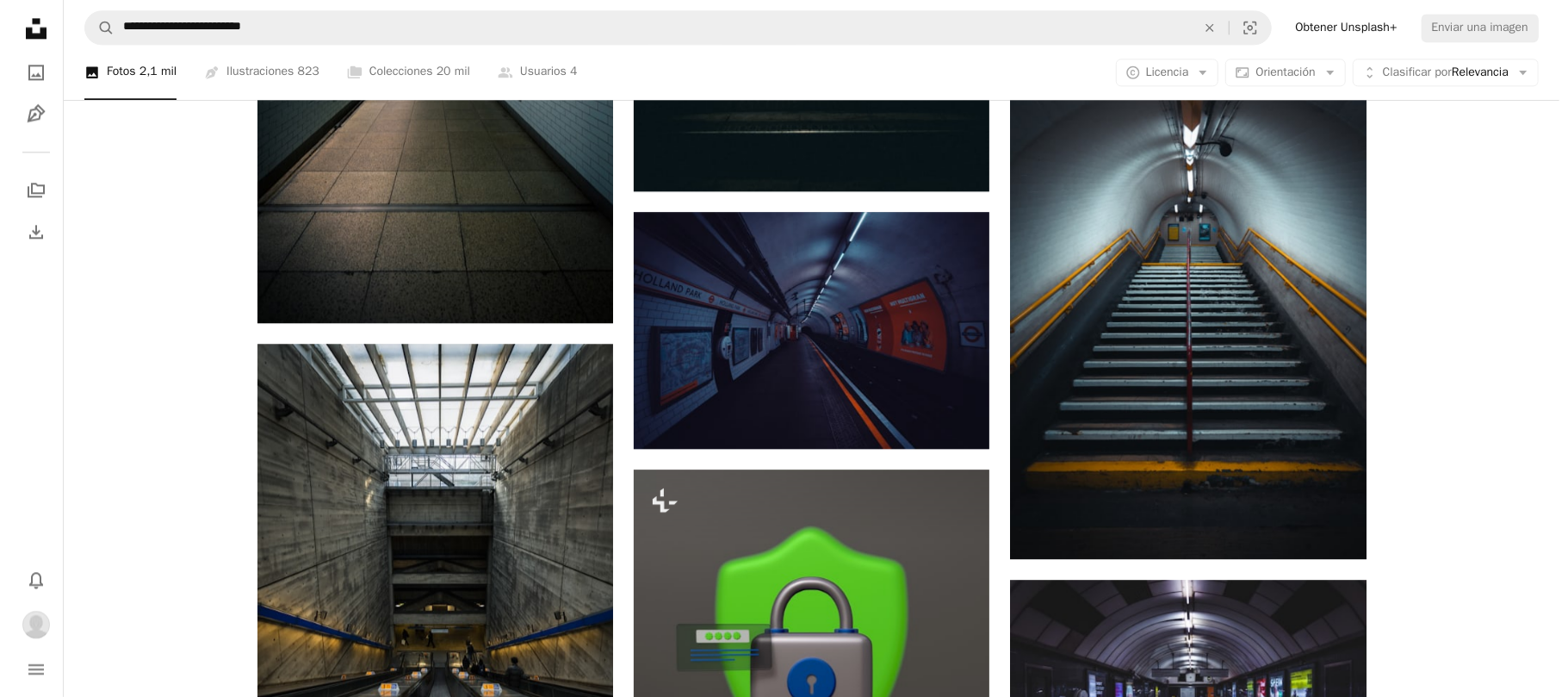 scroll, scrollTop: 30939, scrollLeft: 0, axis: vertical 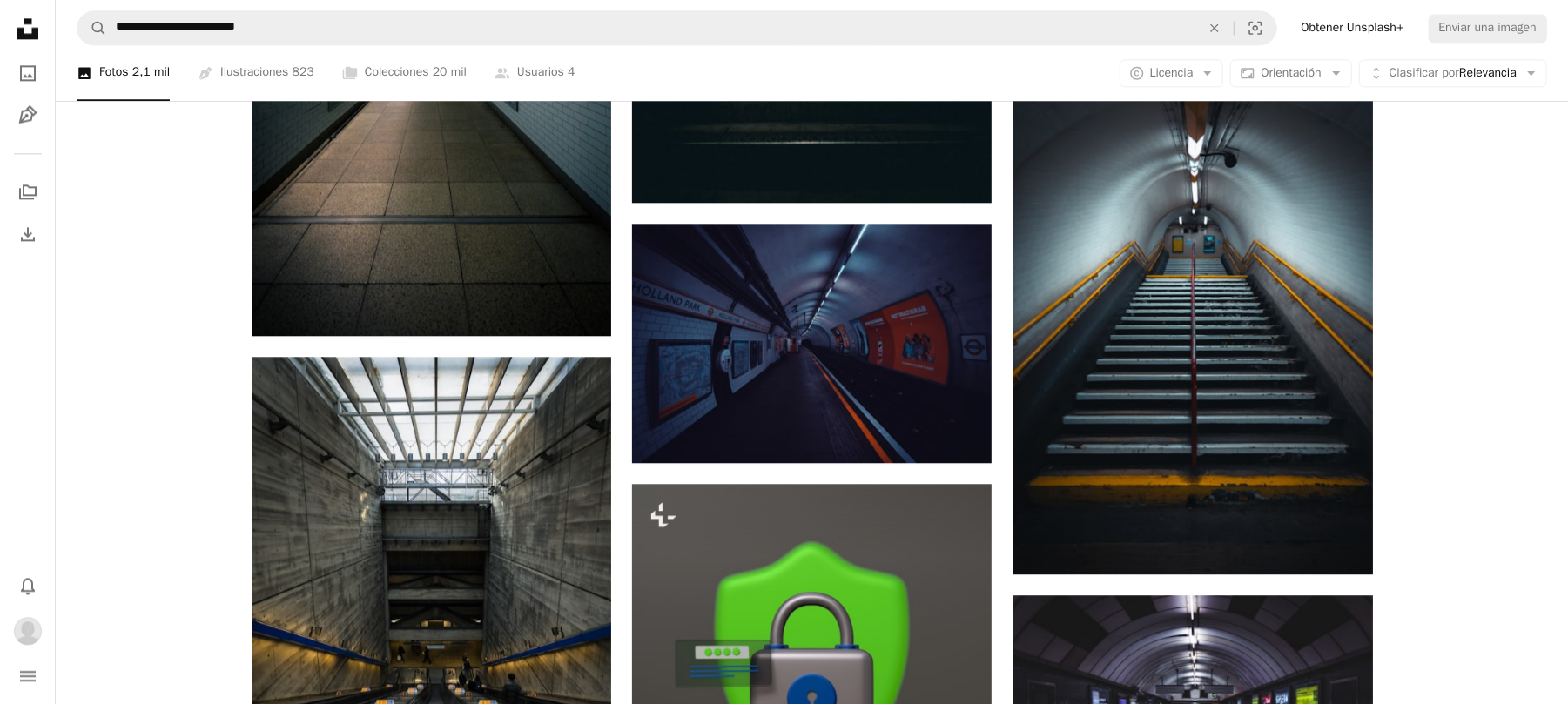 click at bounding box center [431, 1037] 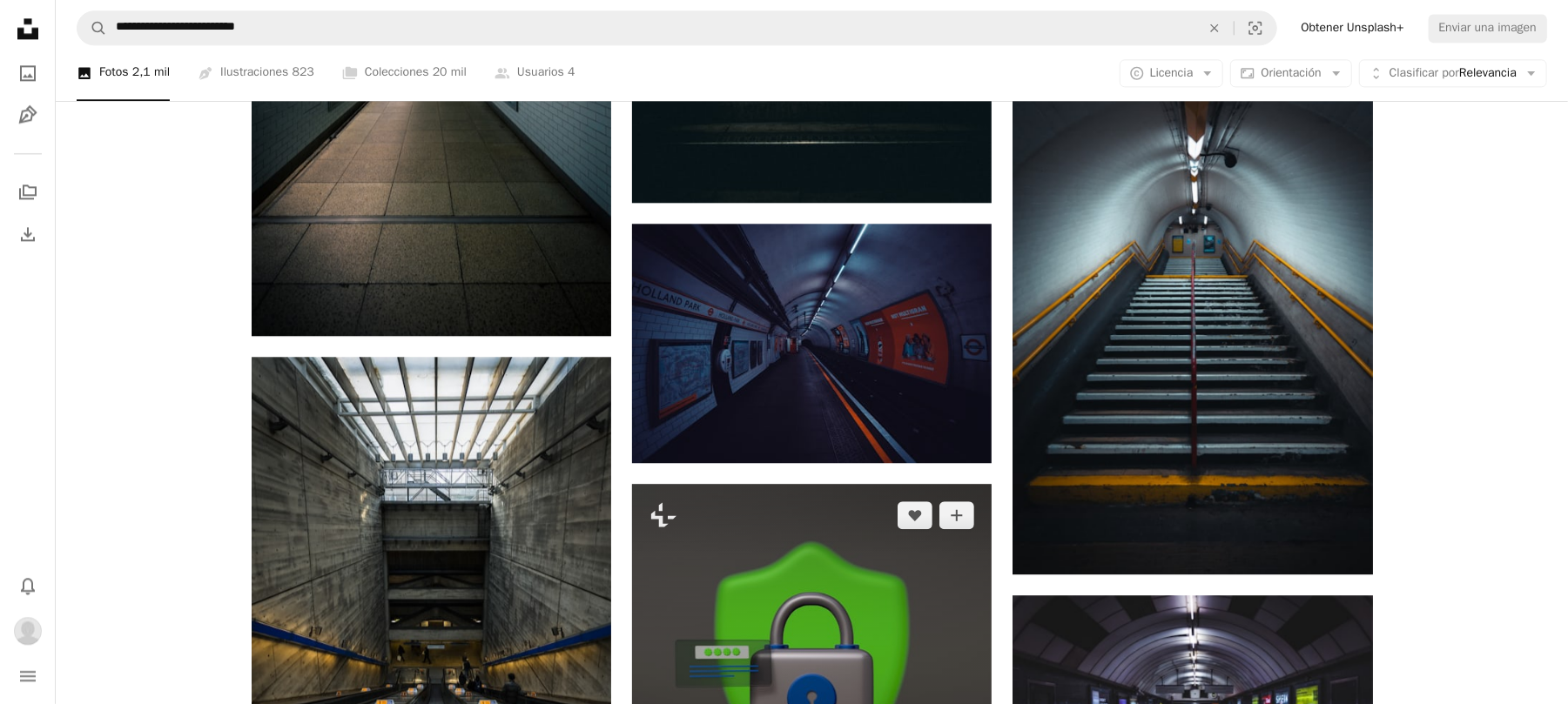 click at bounding box center [431, 1037] 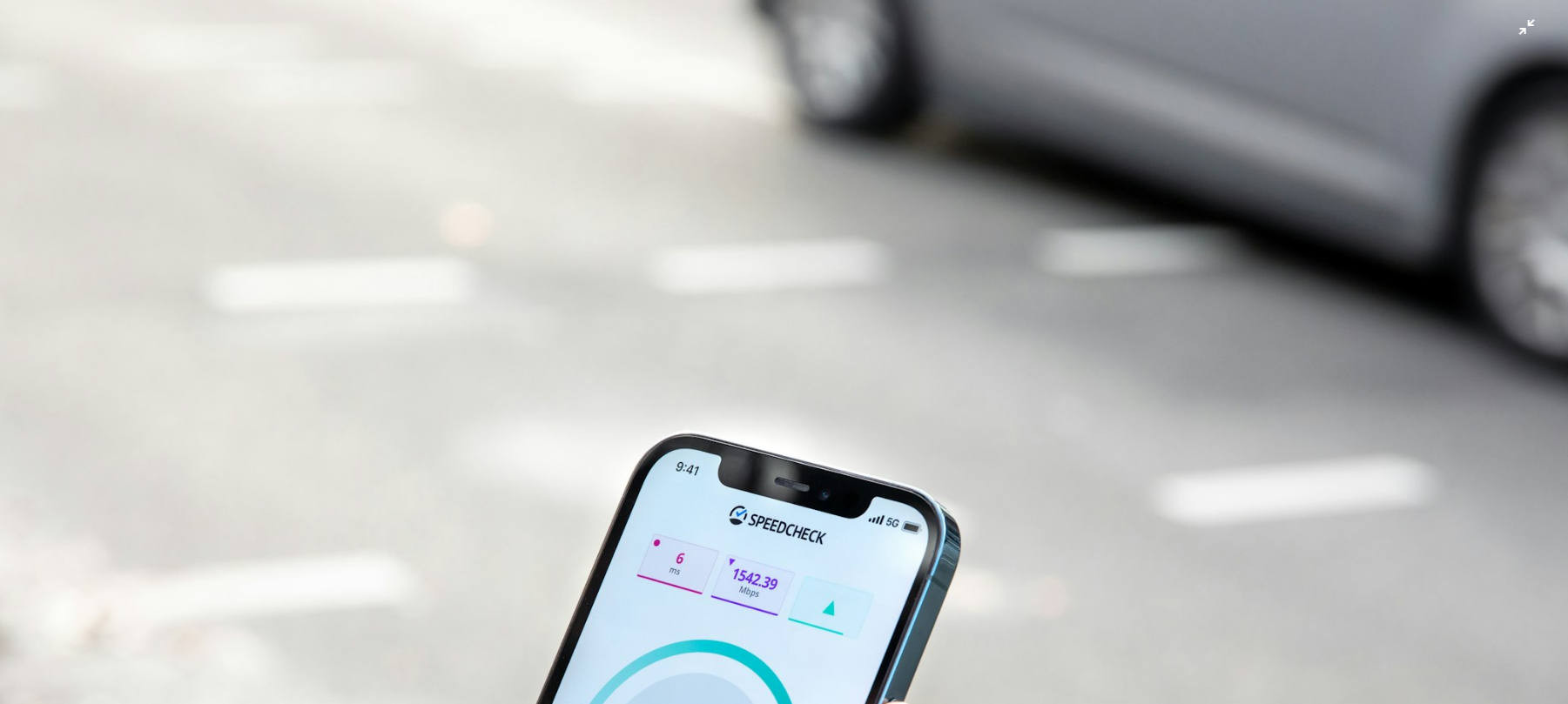 click at bounding box center (784, 522) 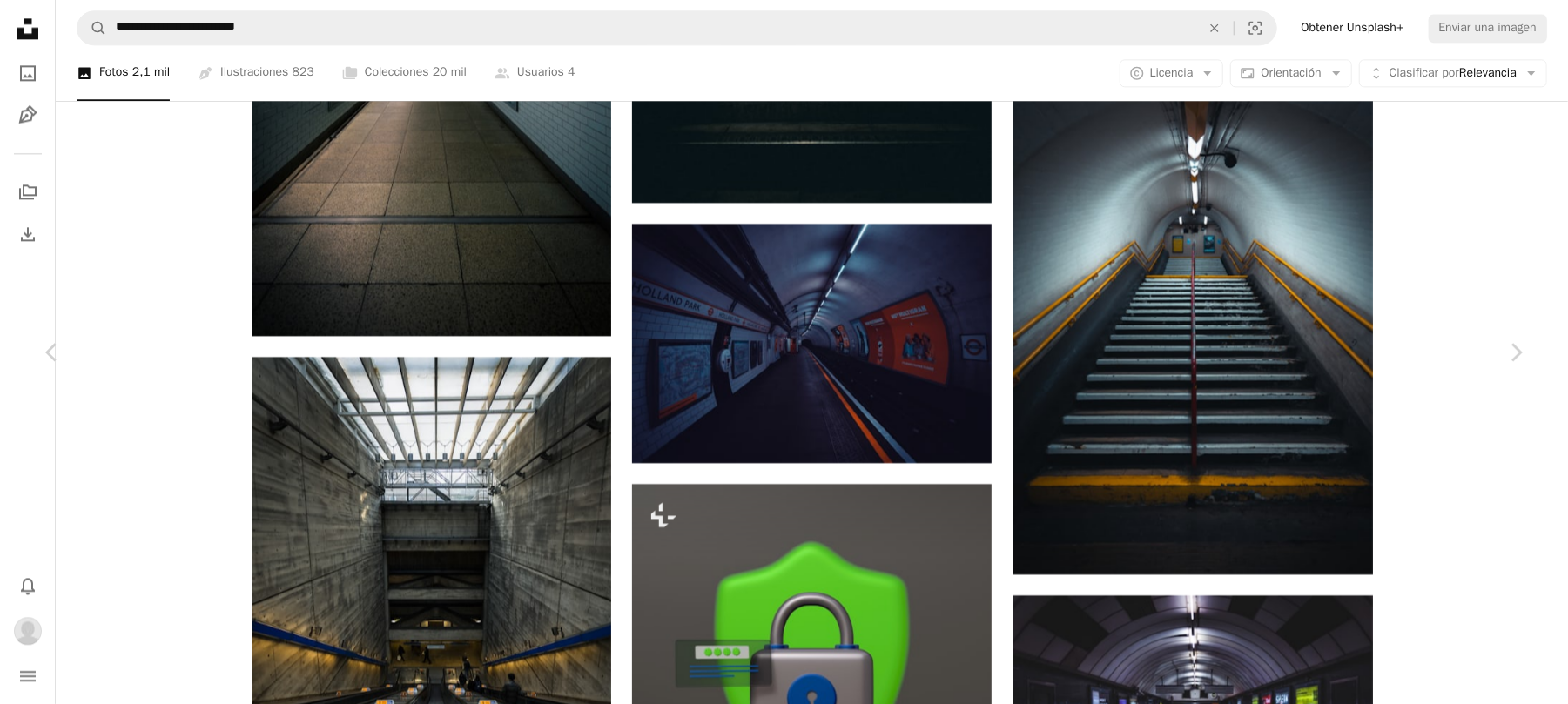 click at bounding box center (777, 6231) 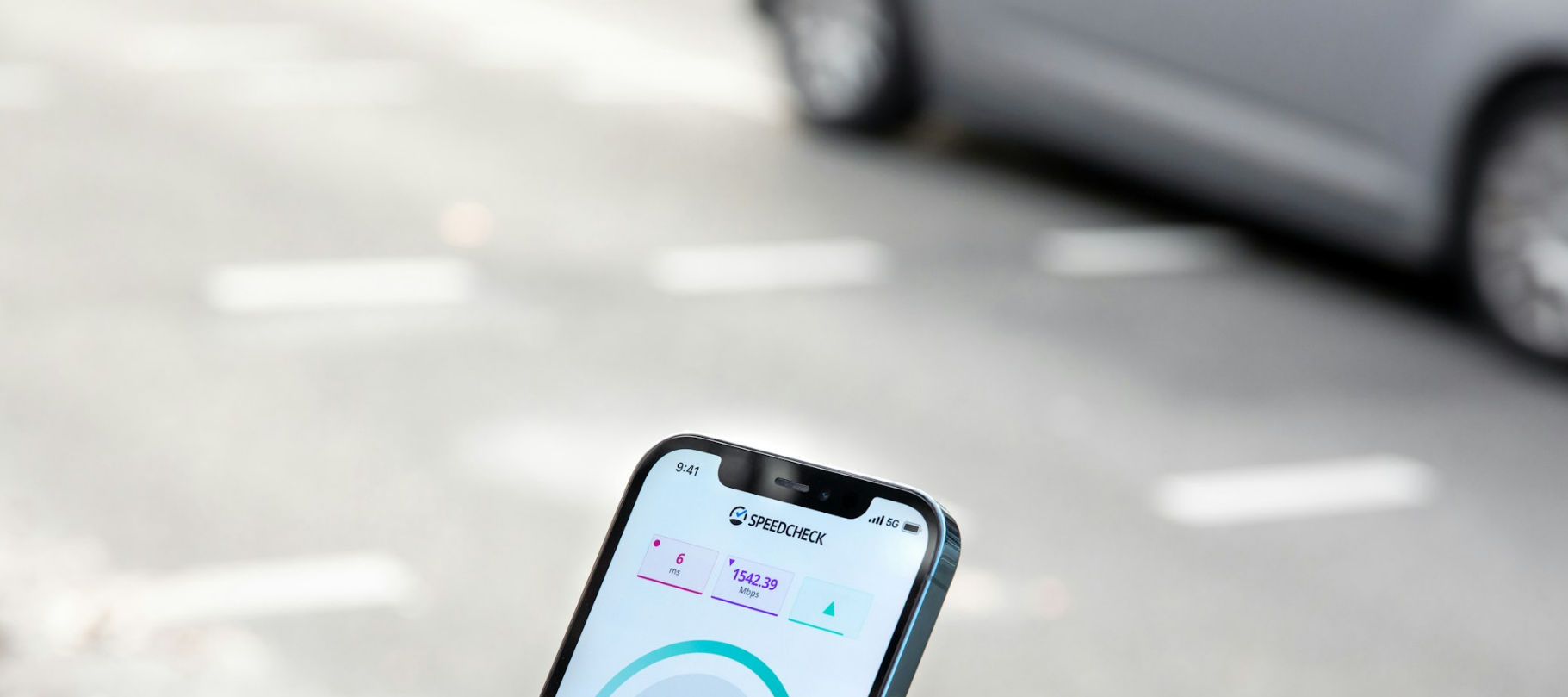 scroll, scrollTop: 164, scrollLeft: 0, axis: vertical 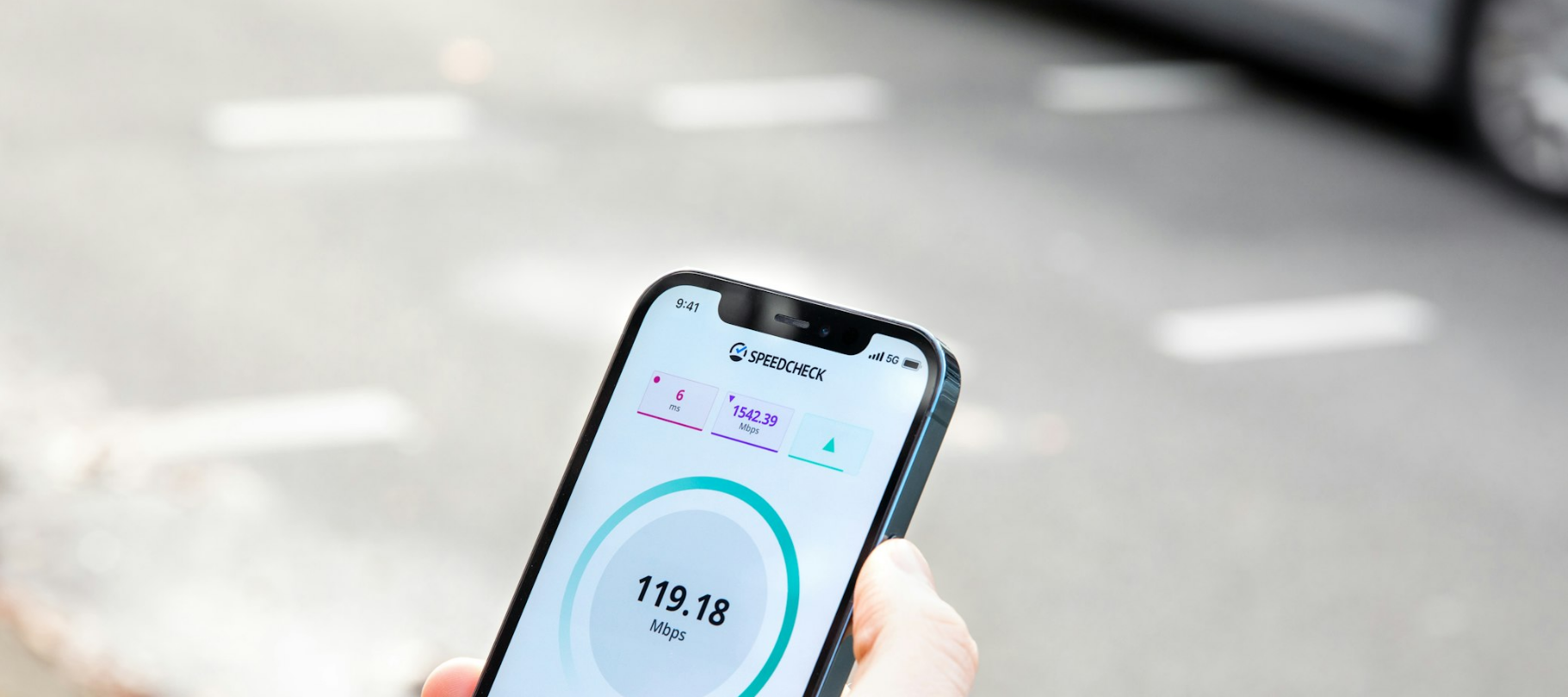 click at bounding box center [784, 358] 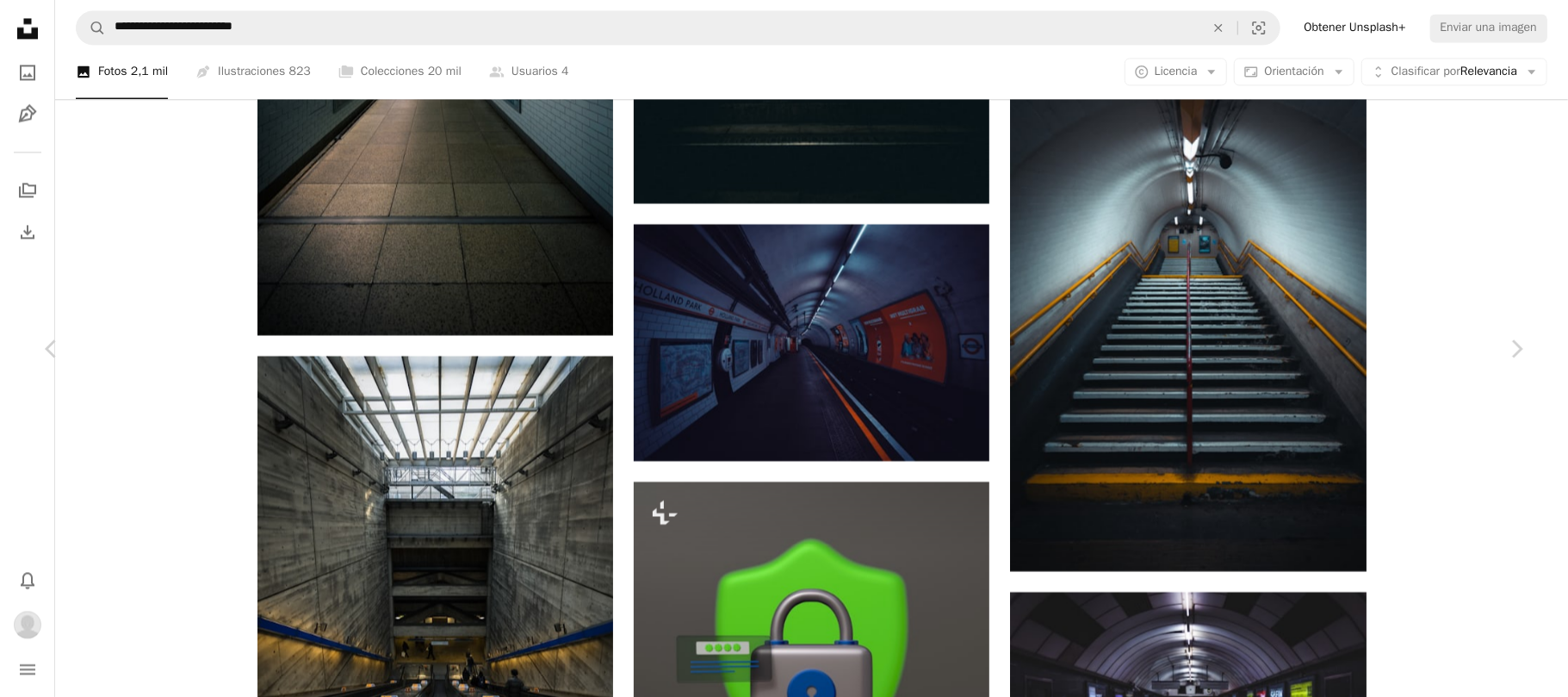 scroll, scrollTop: 996, scrollLeft: 0, axis: vertical 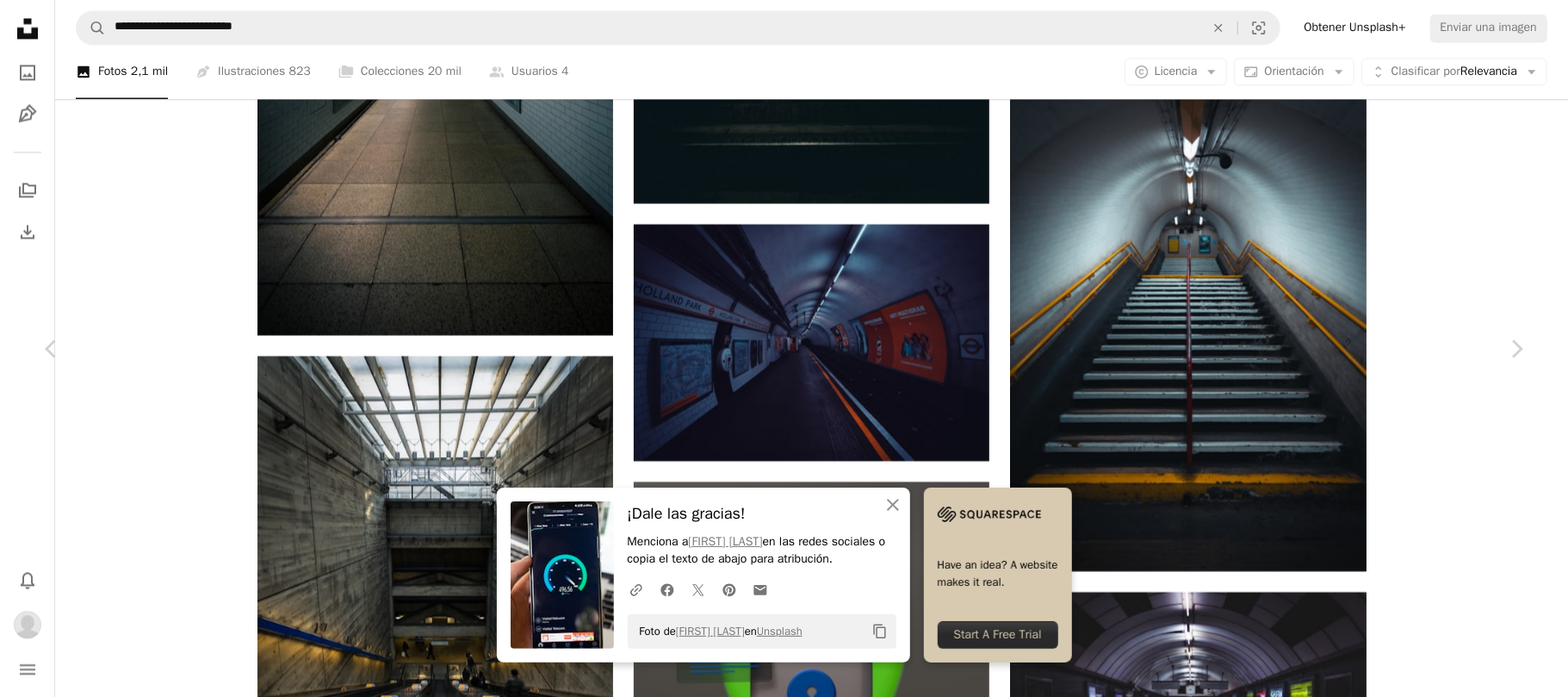 click 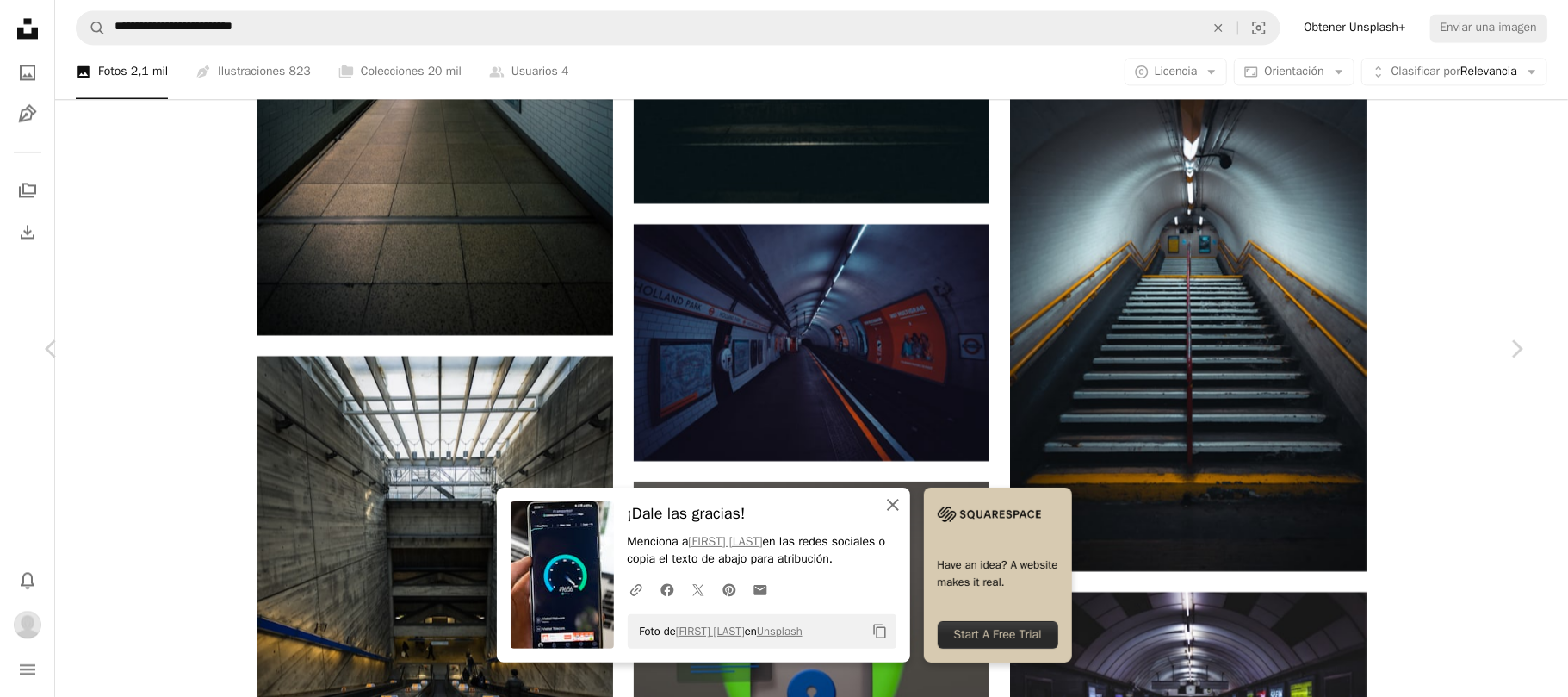scroll, scrollTop: 1531, scrollLeft: 0, axis: vertical 